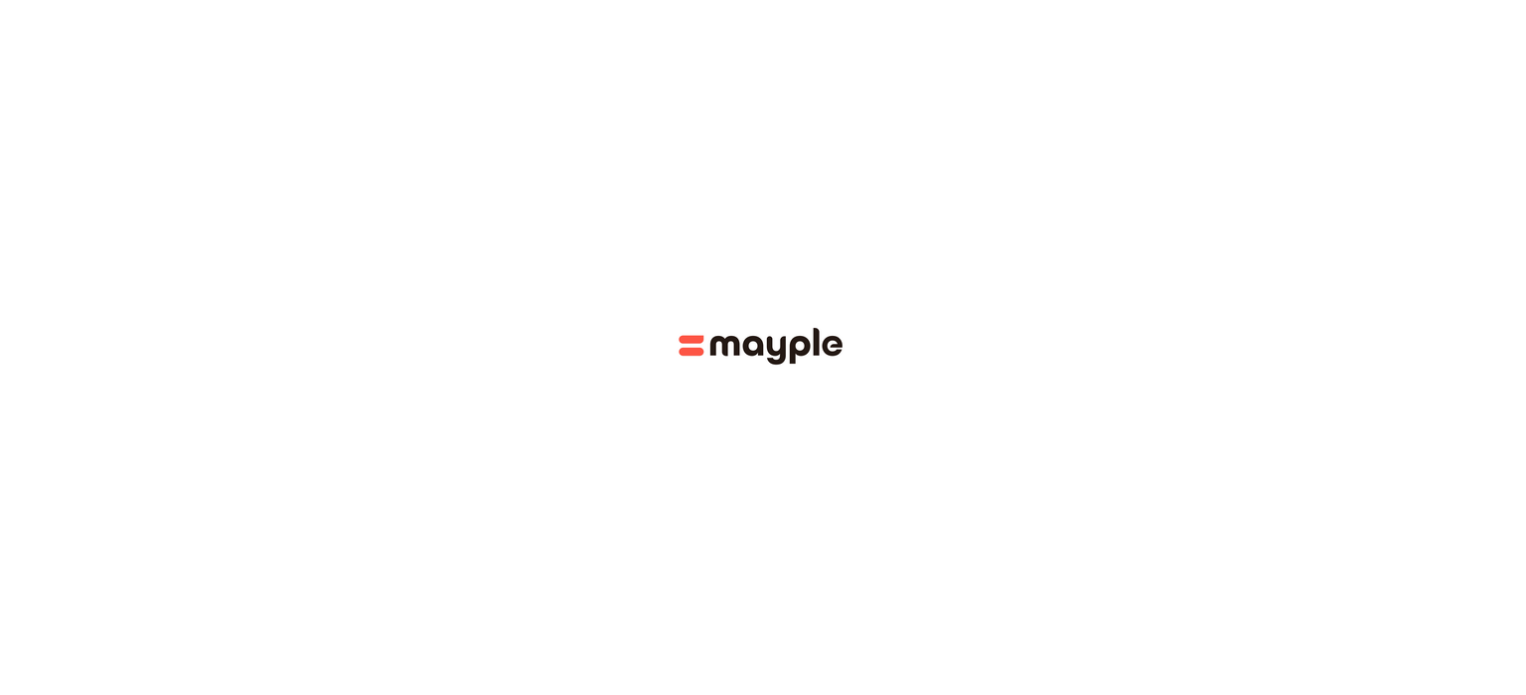 scroll, scrollTop: 0, scrollLeft: 0, axis: both 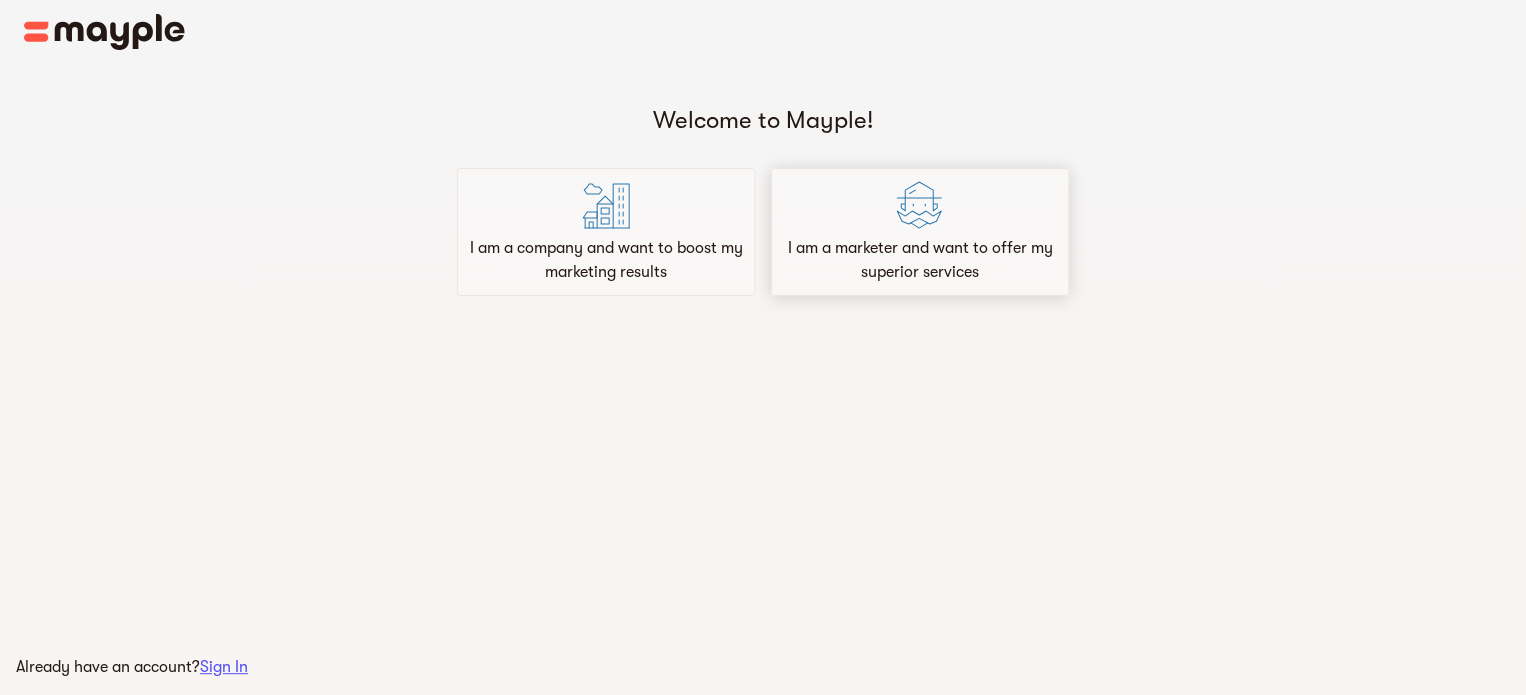 click on "I am a marketer and want to offer my superior services" at bounding box center [920, 260] 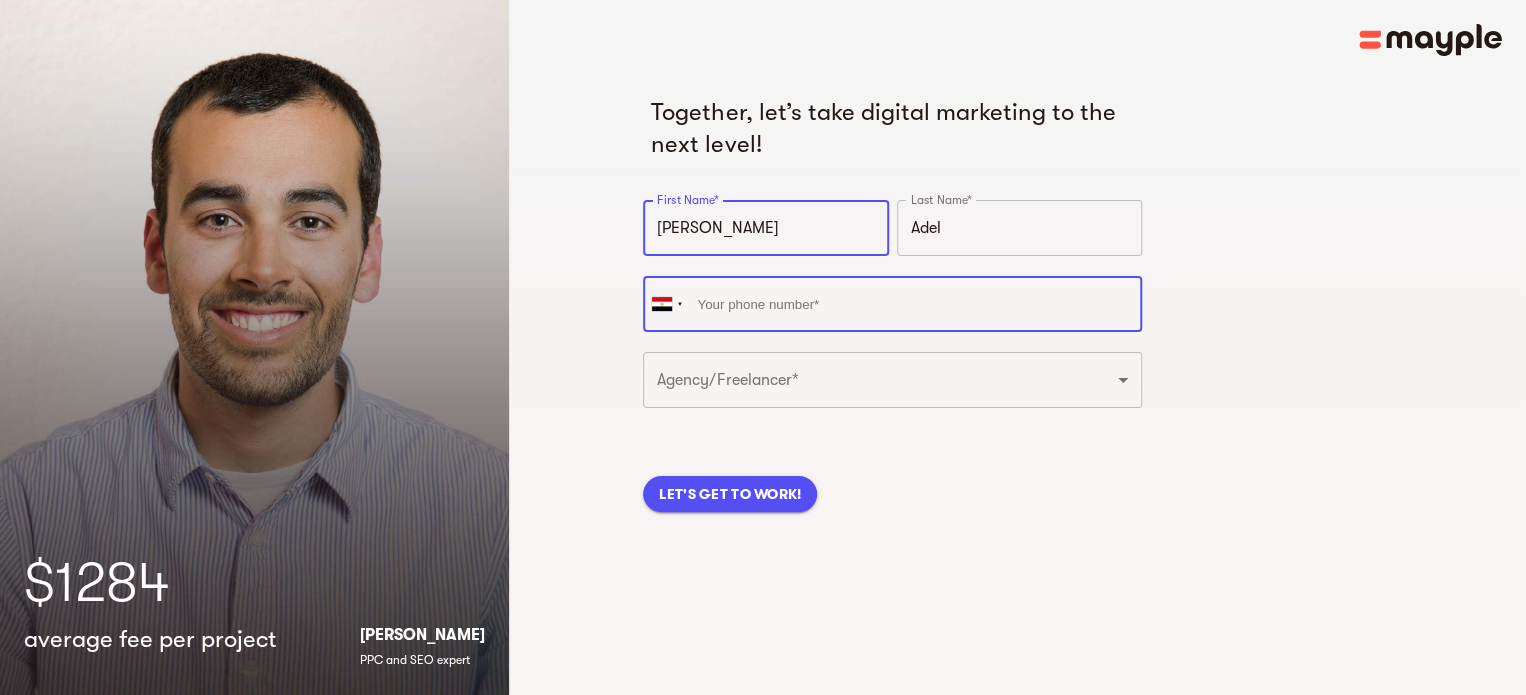 click at bounding box center [892, 304] 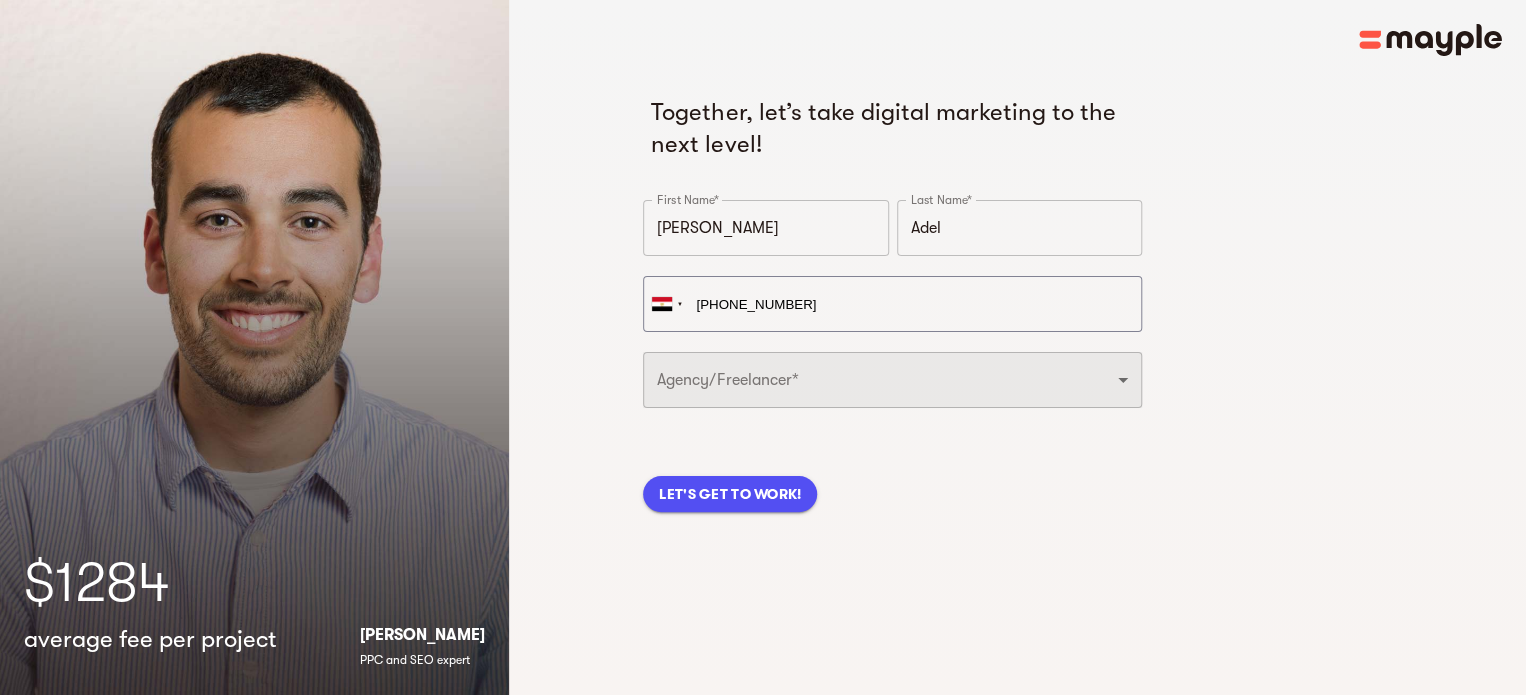 type on "[PHONE_NUMBER]" 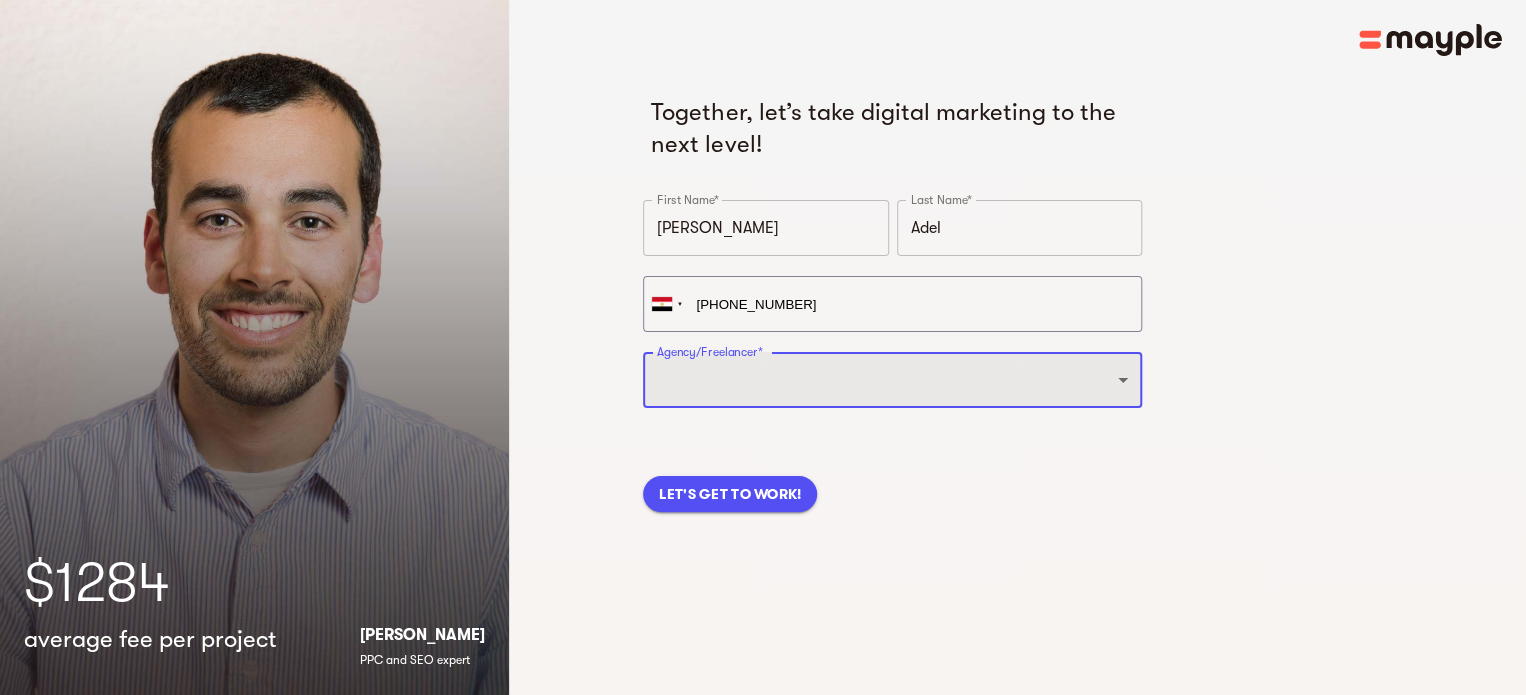 click on "Freelancer Digital Agency" at bounding box center (892, 380) 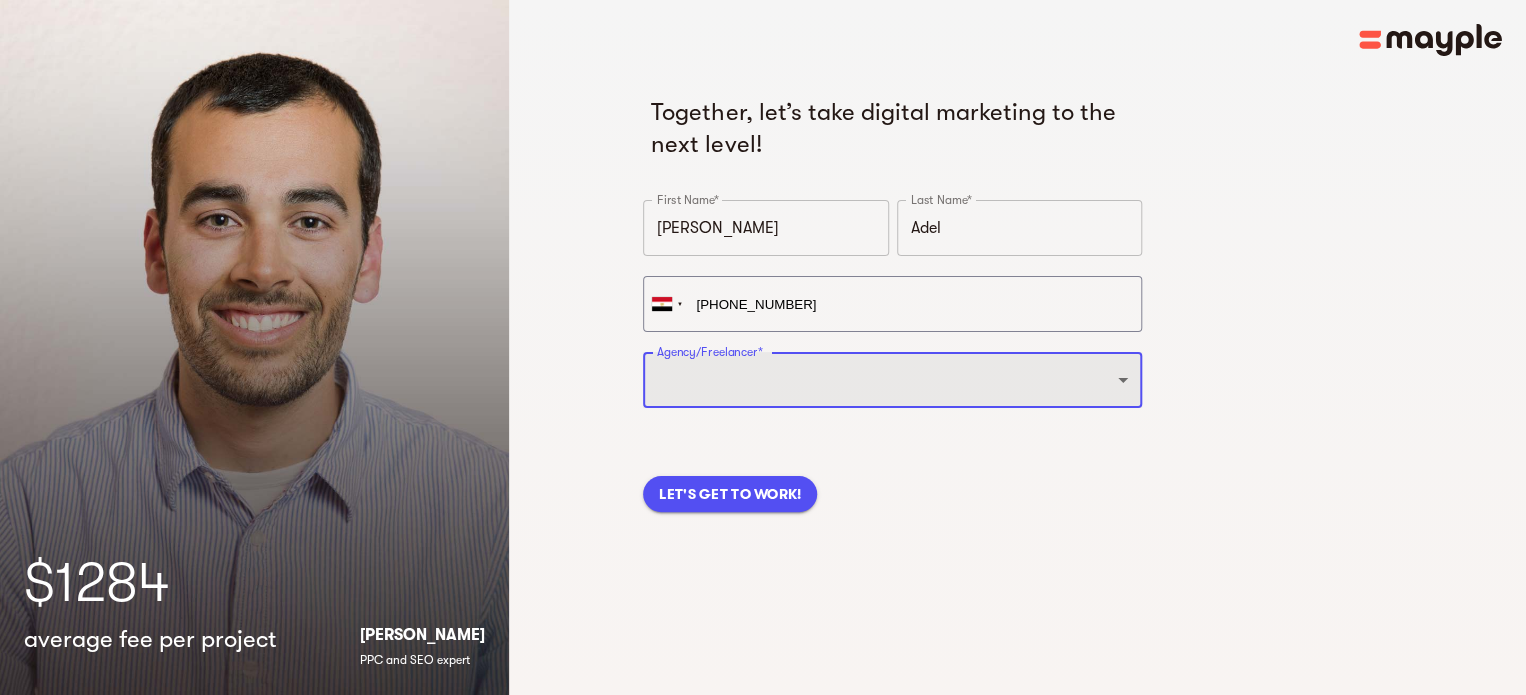 select on "FREELANCER" 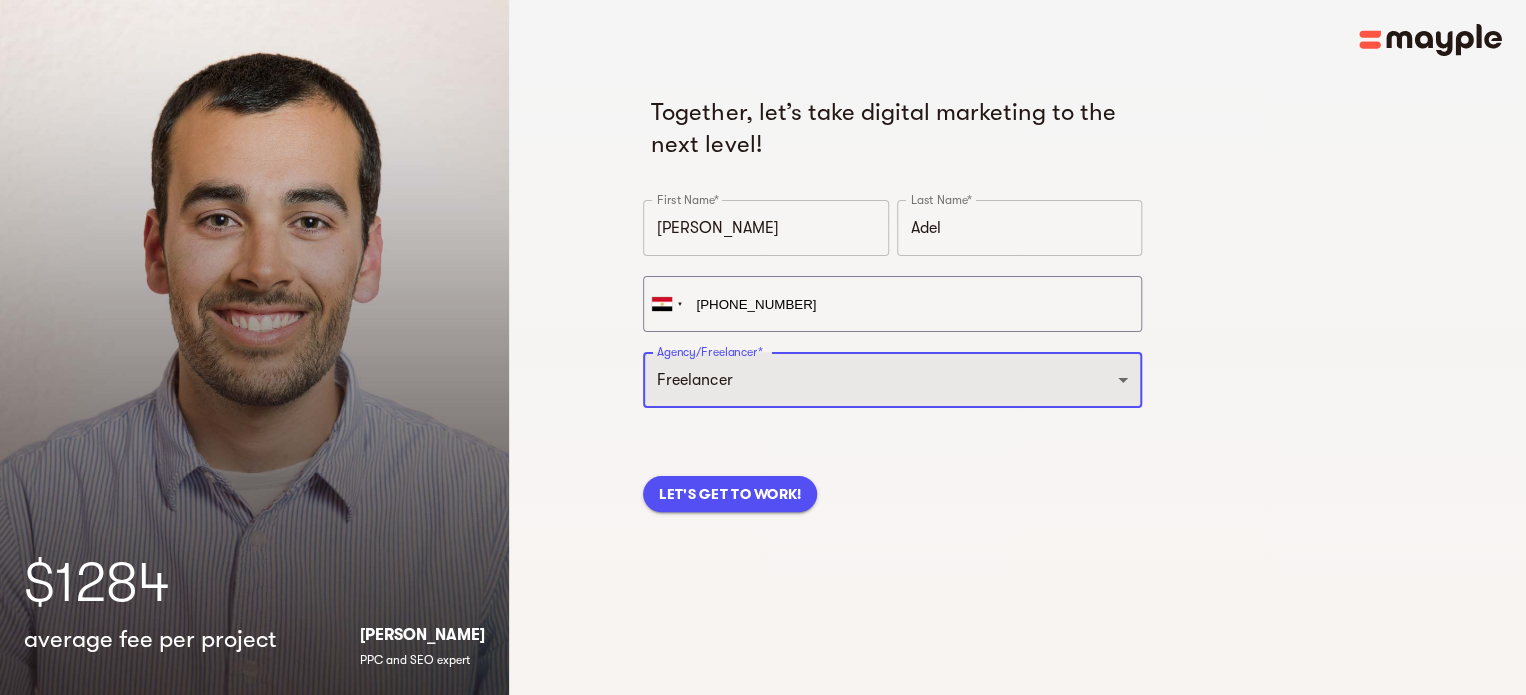 click on "Freelancer Digital Agency" at bounding box center (892, 380) 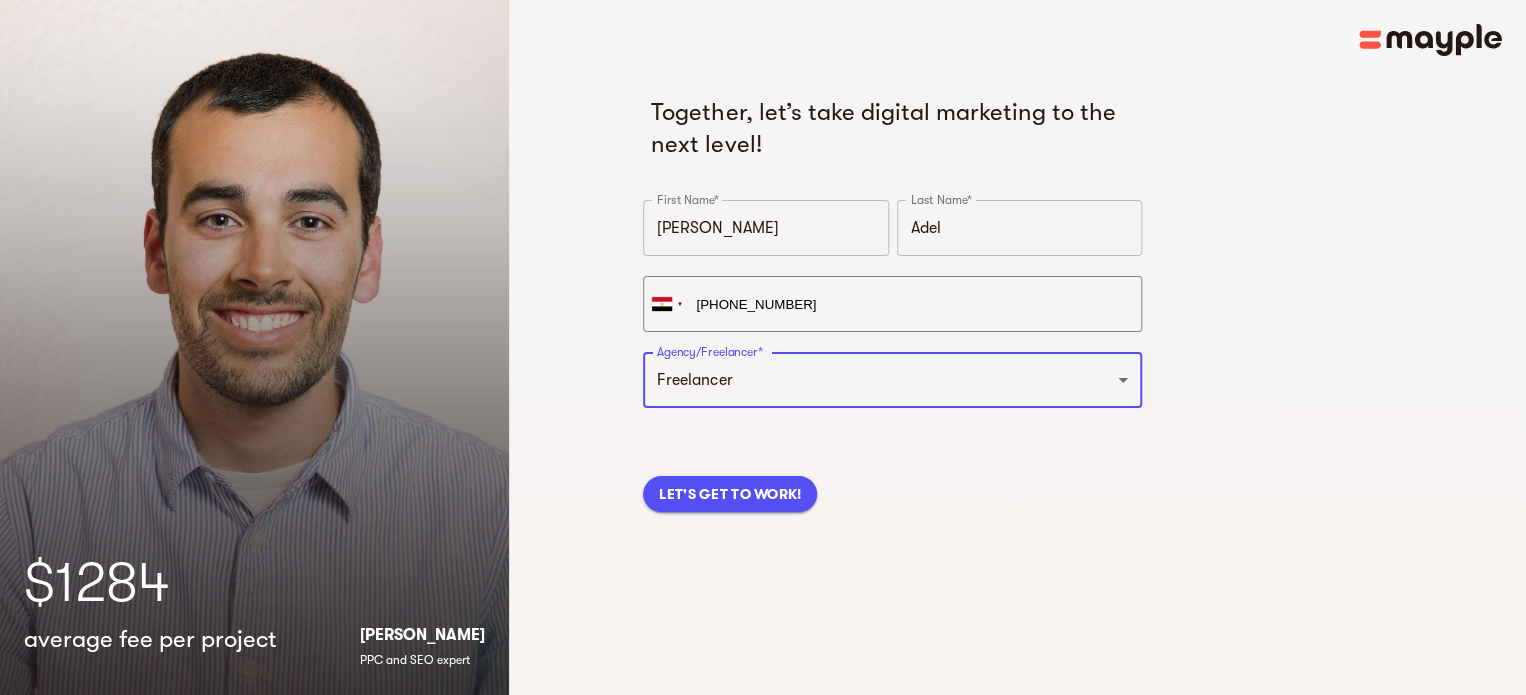 click on "LET'S GET TO WORK!" at bounding box center (730, 494) 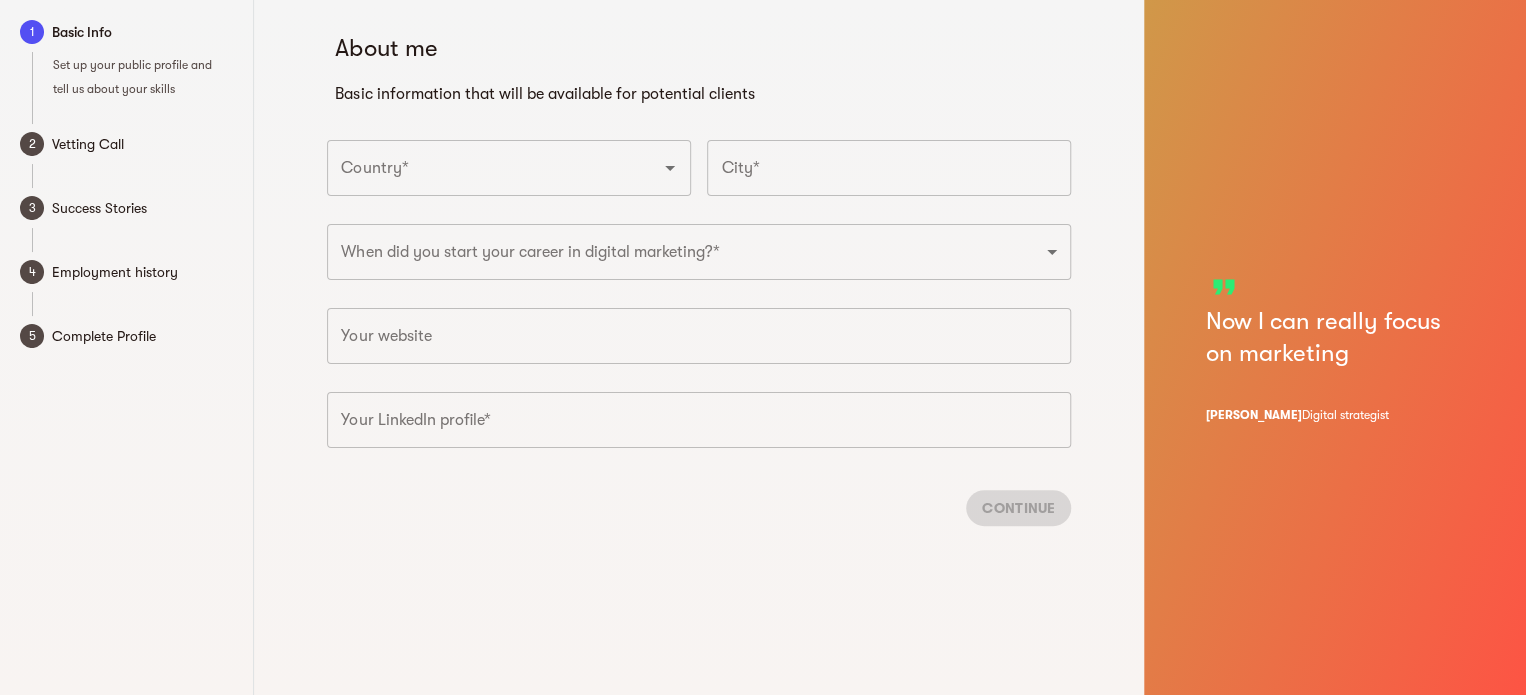 click on "Country*" at bounding box center (481, 168) 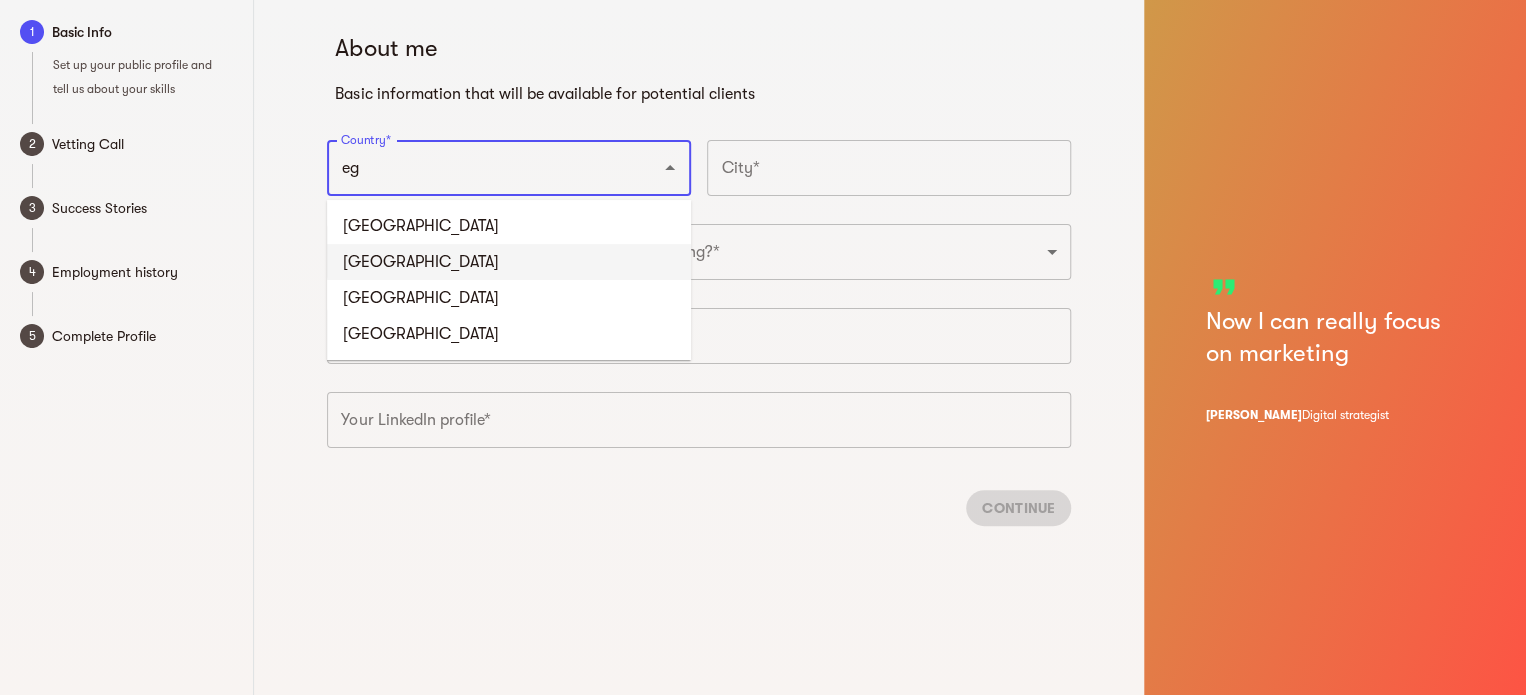 drag, startPoint x: 365, startPoint y: 262, endPoint x: 388, endPoint y: 257, distance: 23.537205 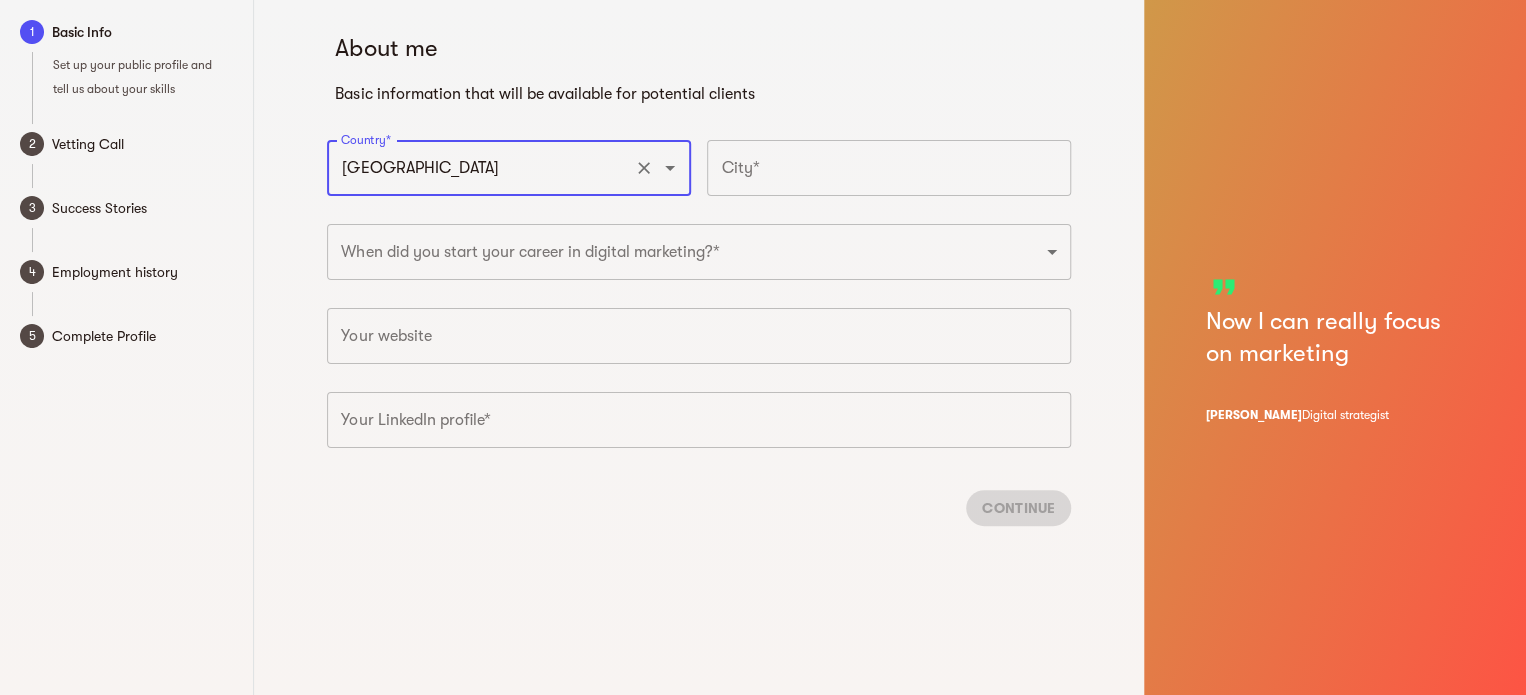 type on "[GEOGRAPHIC_DATA]" 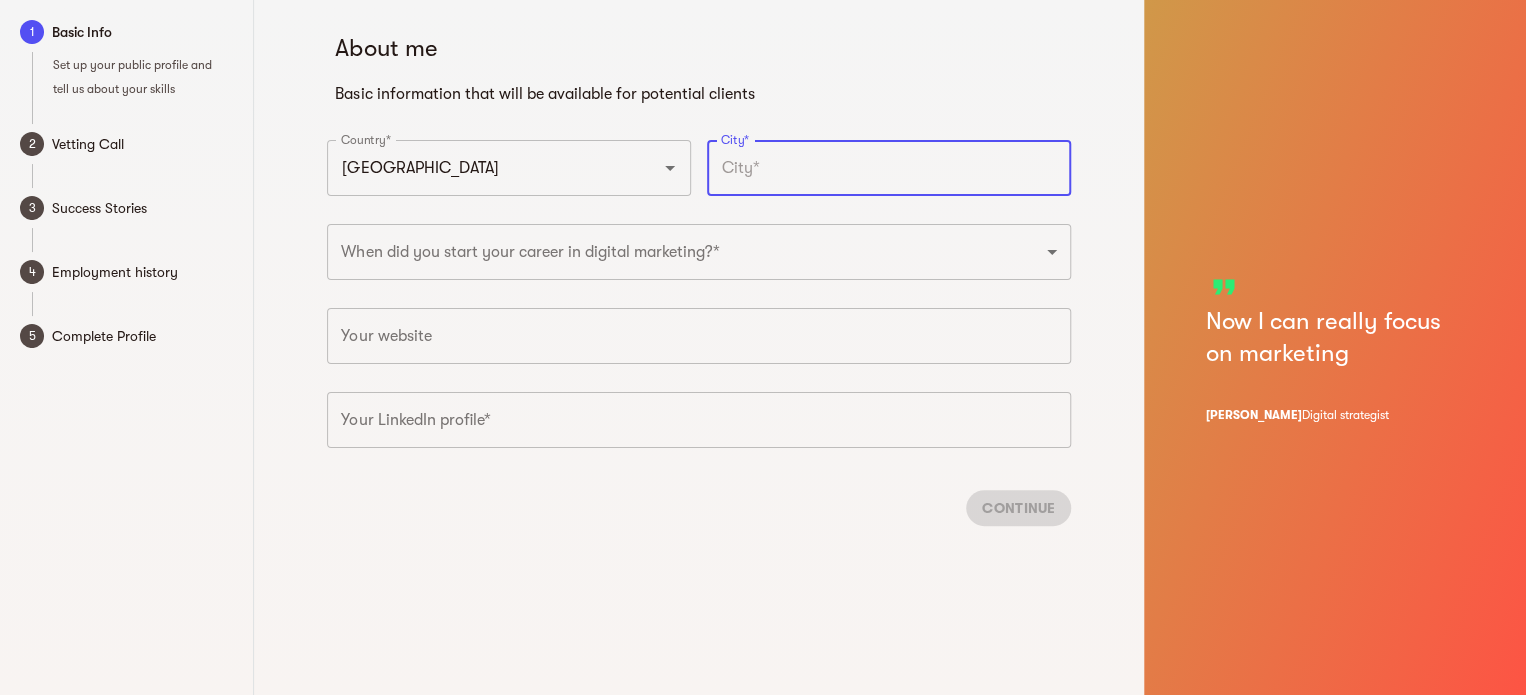 click at bounding box center (889, 168) 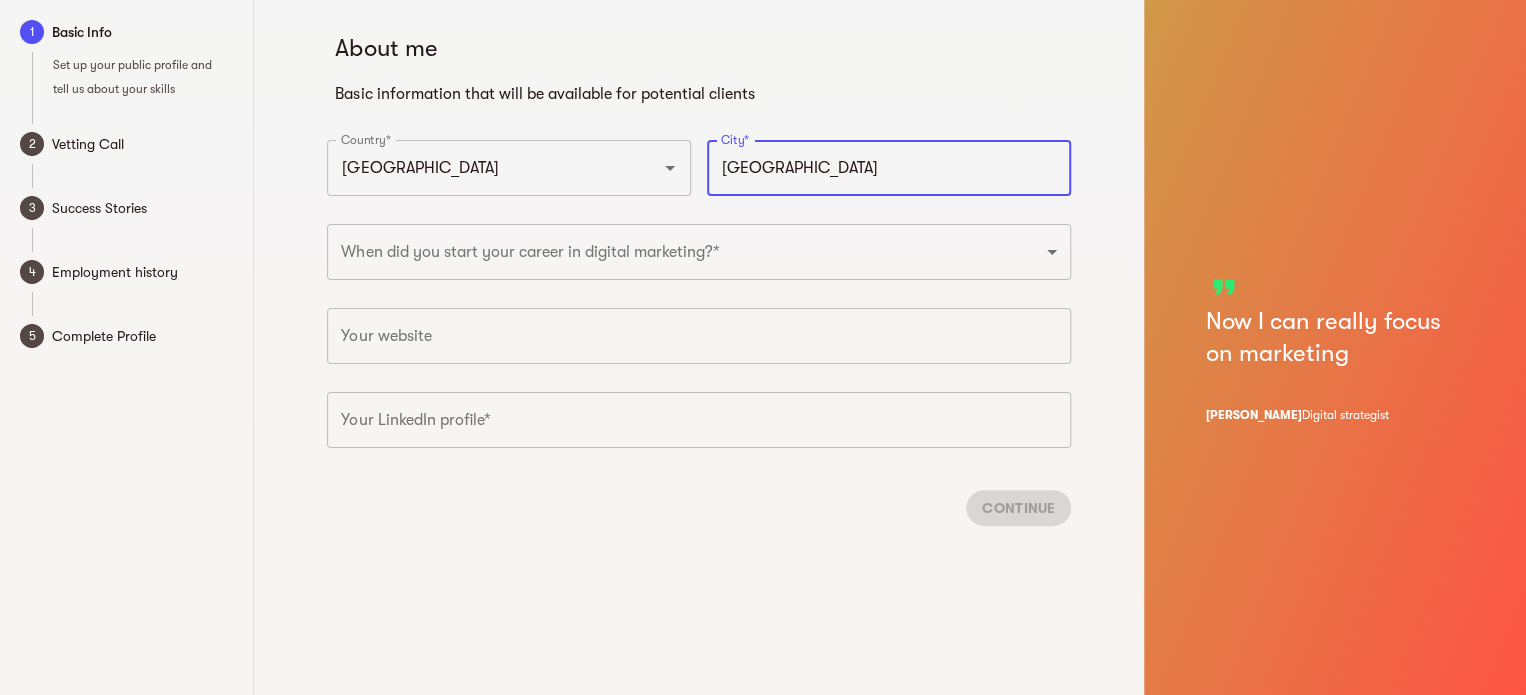 type on "[GEOGRAPHIC_DATA]" 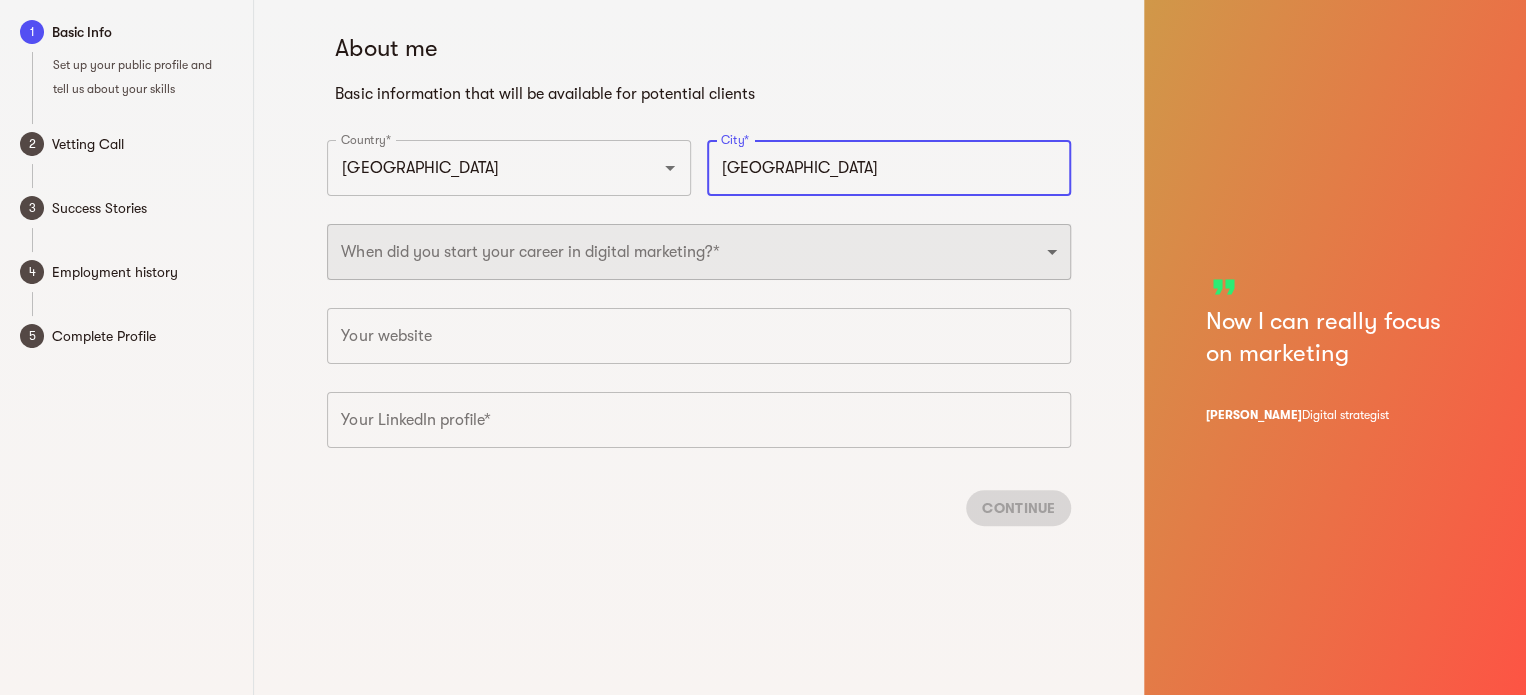 click on "2025 2024 2023 2022 2021 2020 2019 2018 2017 2016 2015 2014 2013 2012 2011 2010 2009 2008 2007 2006 2005 2004 2003 2002 2001 2000 1999 1998 1997 1996 1995 1994 1993 1992 1991 1990" at bounding box center (699, 252) 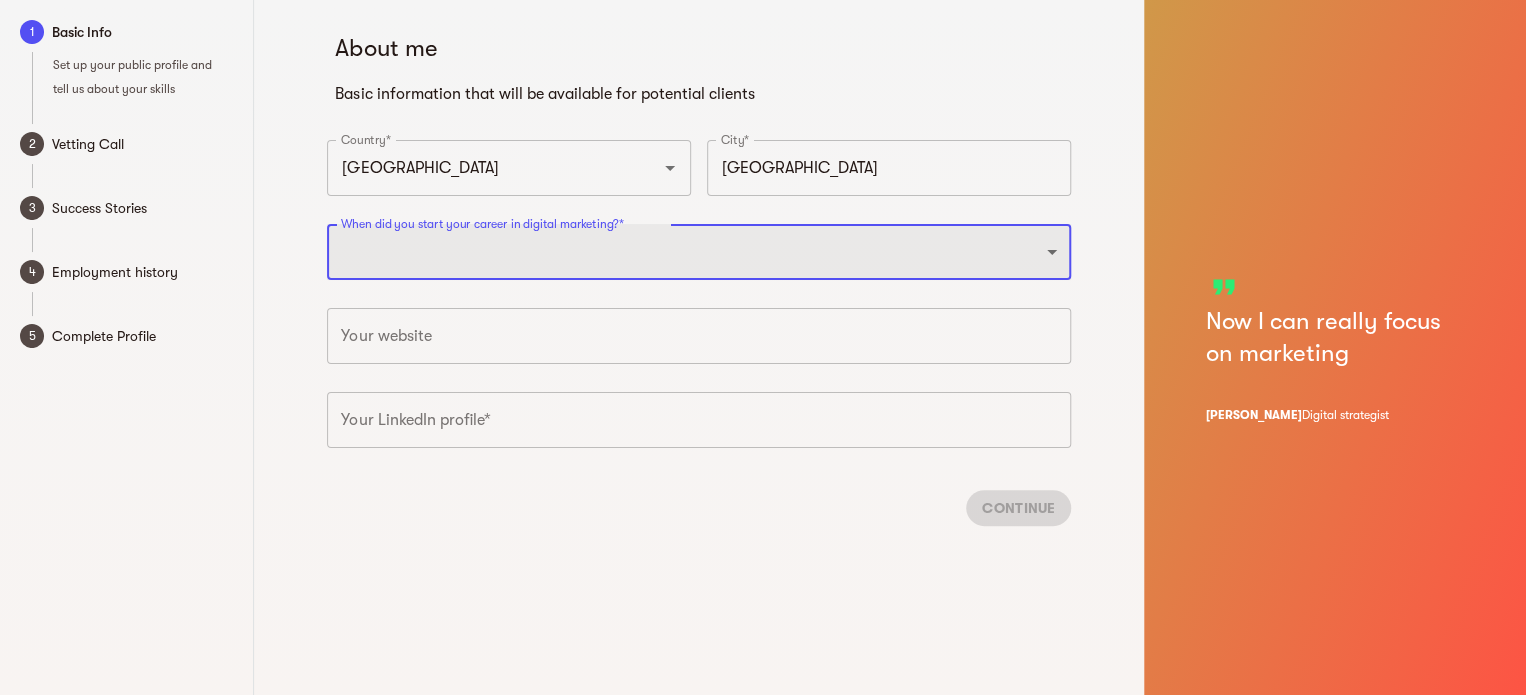 select on "2025" 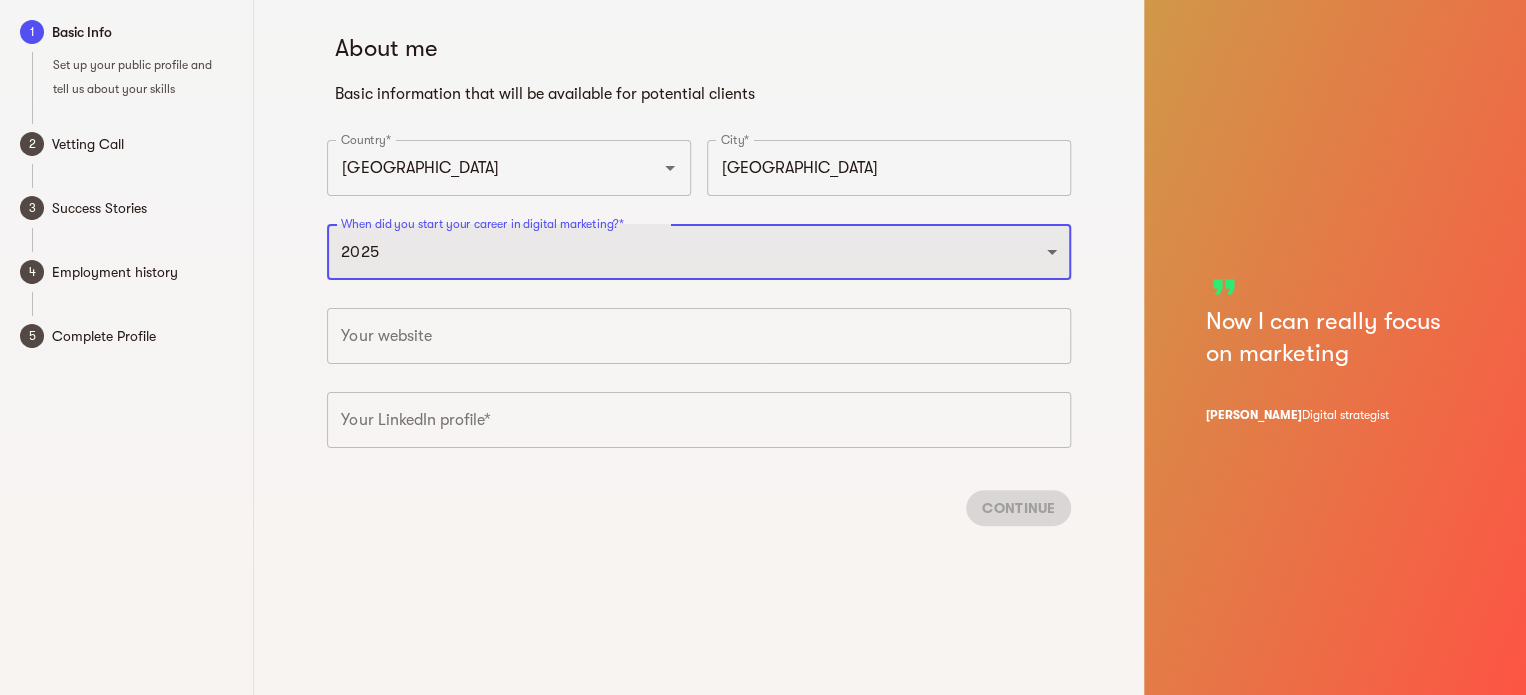click on "2025 2024 2023 2022 2021 2020 2019 2018 2017 2016 2015 2014 2013 2012 2011 2010 2009 2008 2007 2006 2005 2004 2003 2002 2001 2000 1999 1998 1997 1996 1995 1994 1993 1992 1991 1990" at bounding box center [699, 252] 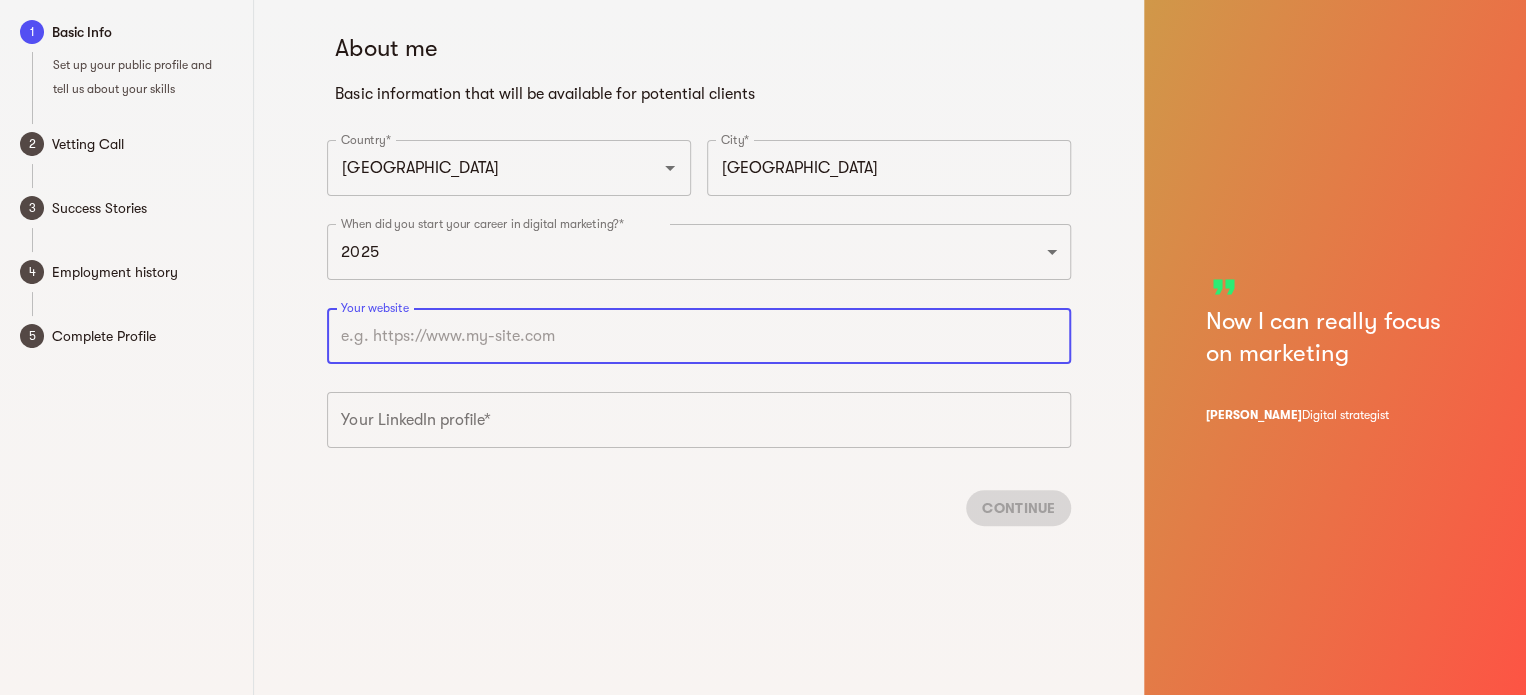 click at bounding box center [699, 336] 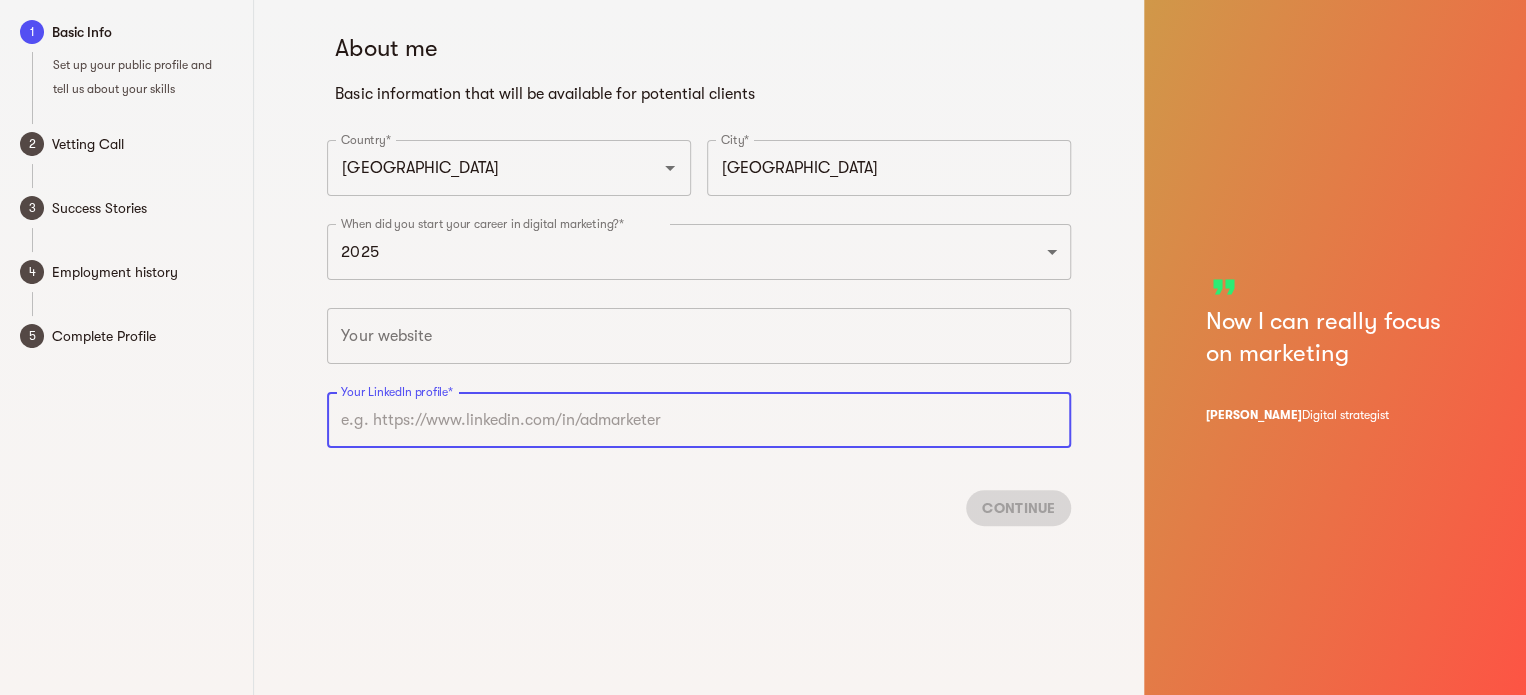 drag, startPoint x: 1040, startPoint y: 498, endPoint x: 985, endPoint y: 418, distance: 97.082436 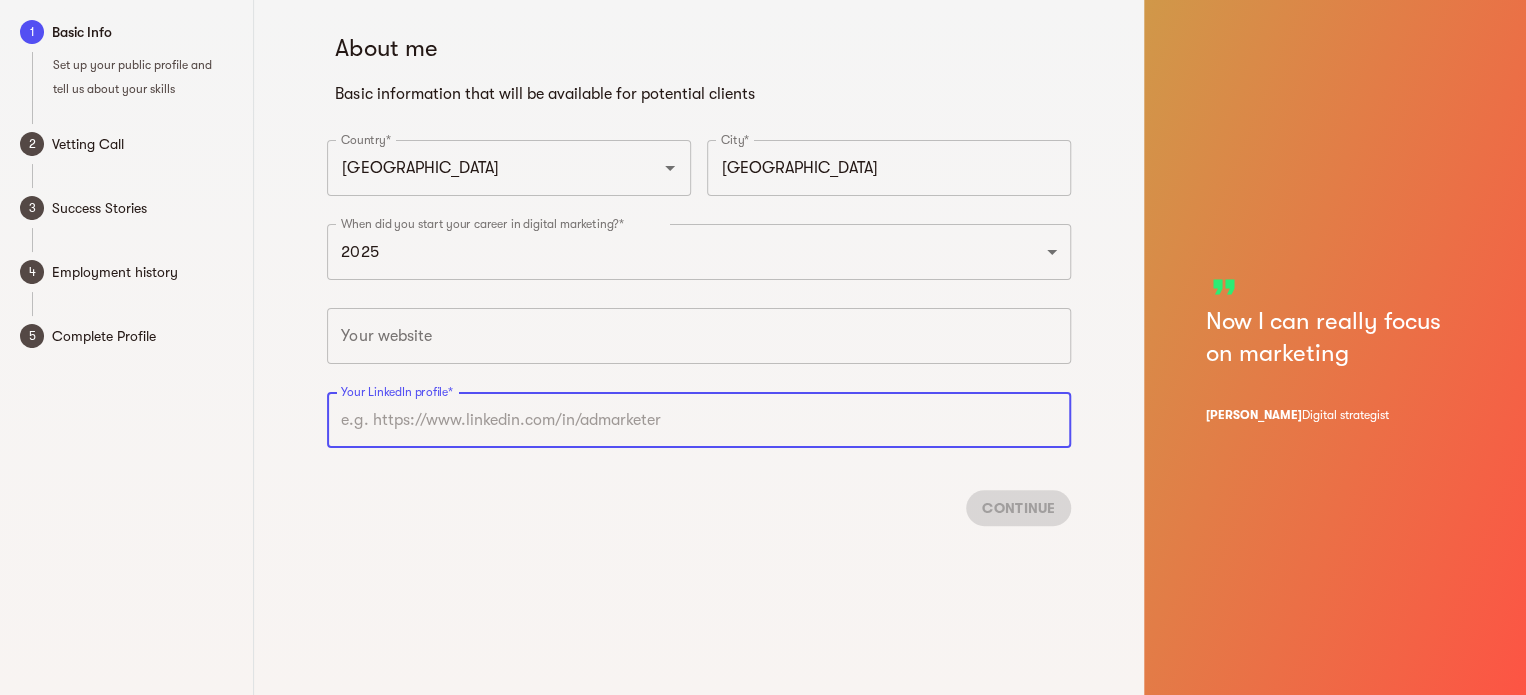 click on "Continue" at bounding box center [699, 508] 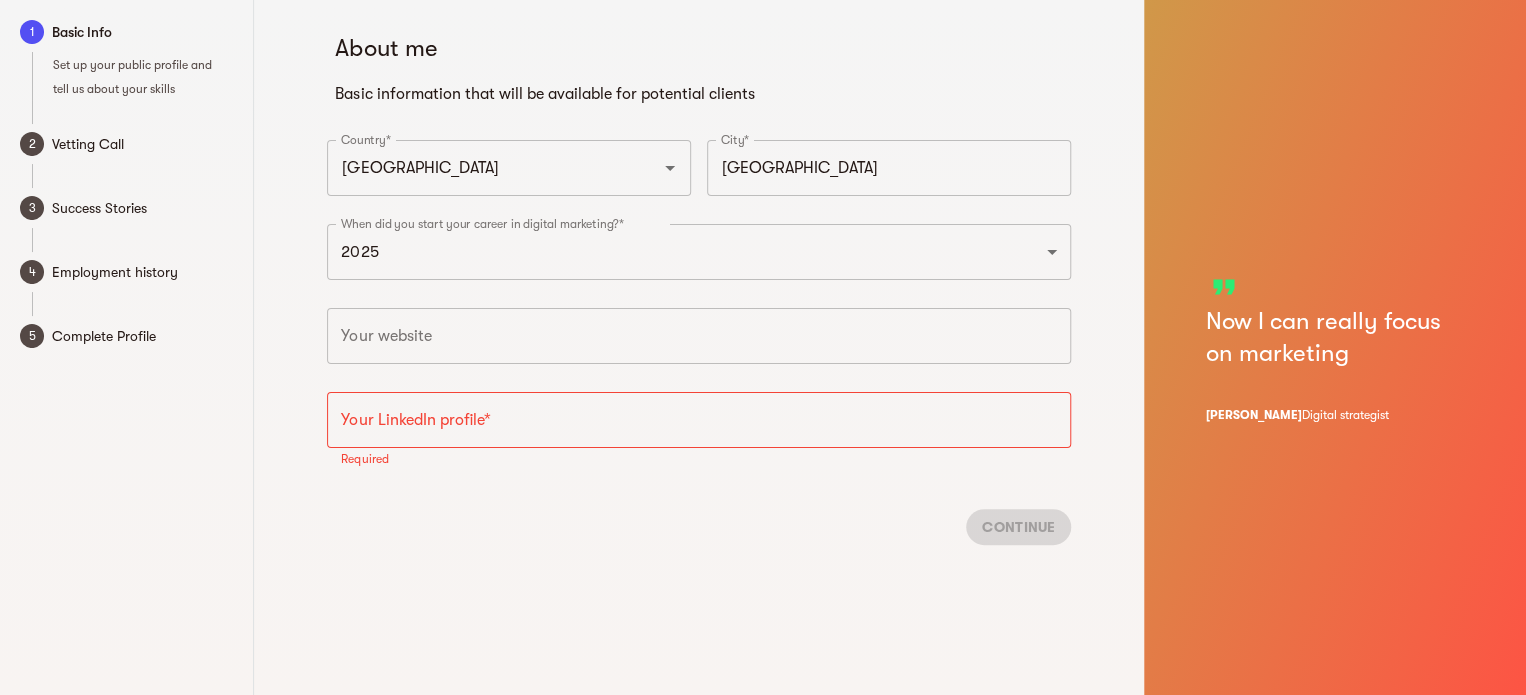 click at bounding box center [699, 336] 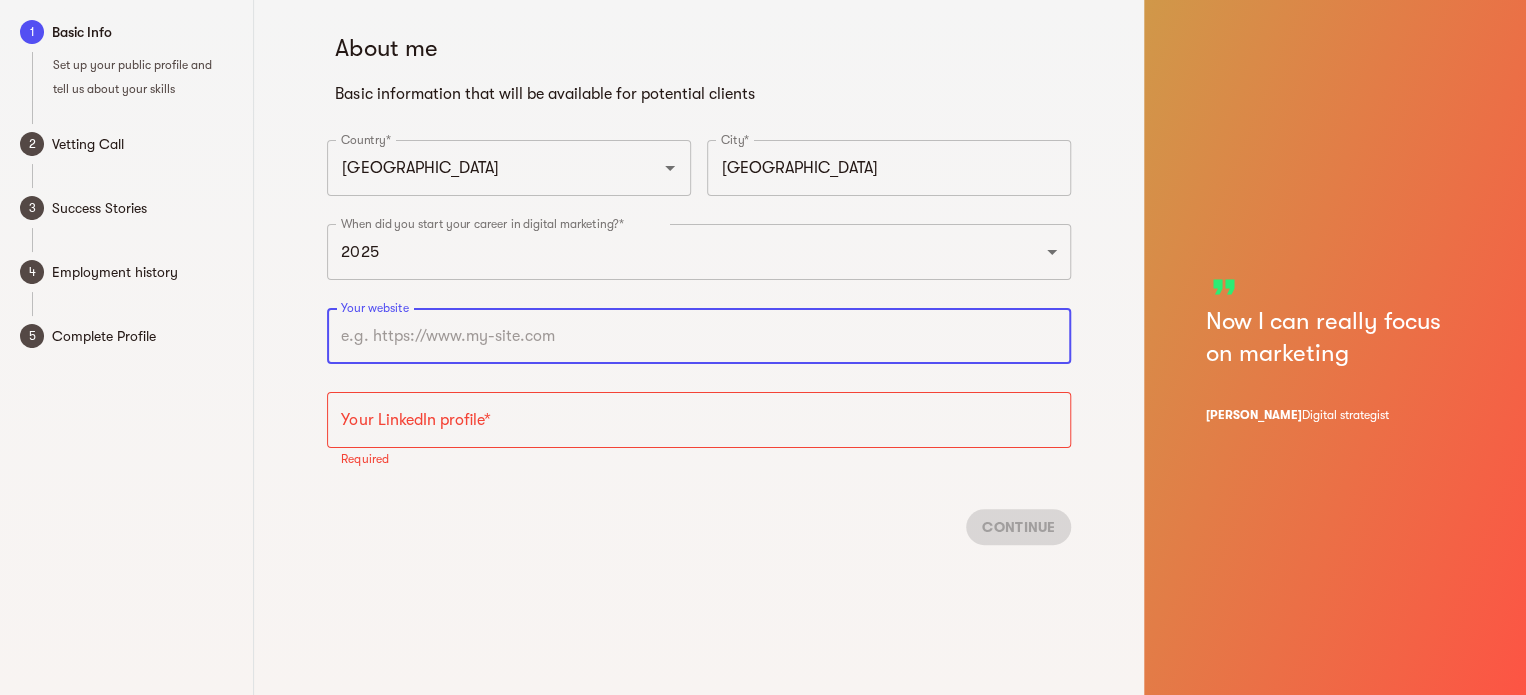 click at bounding box center (699, 420) 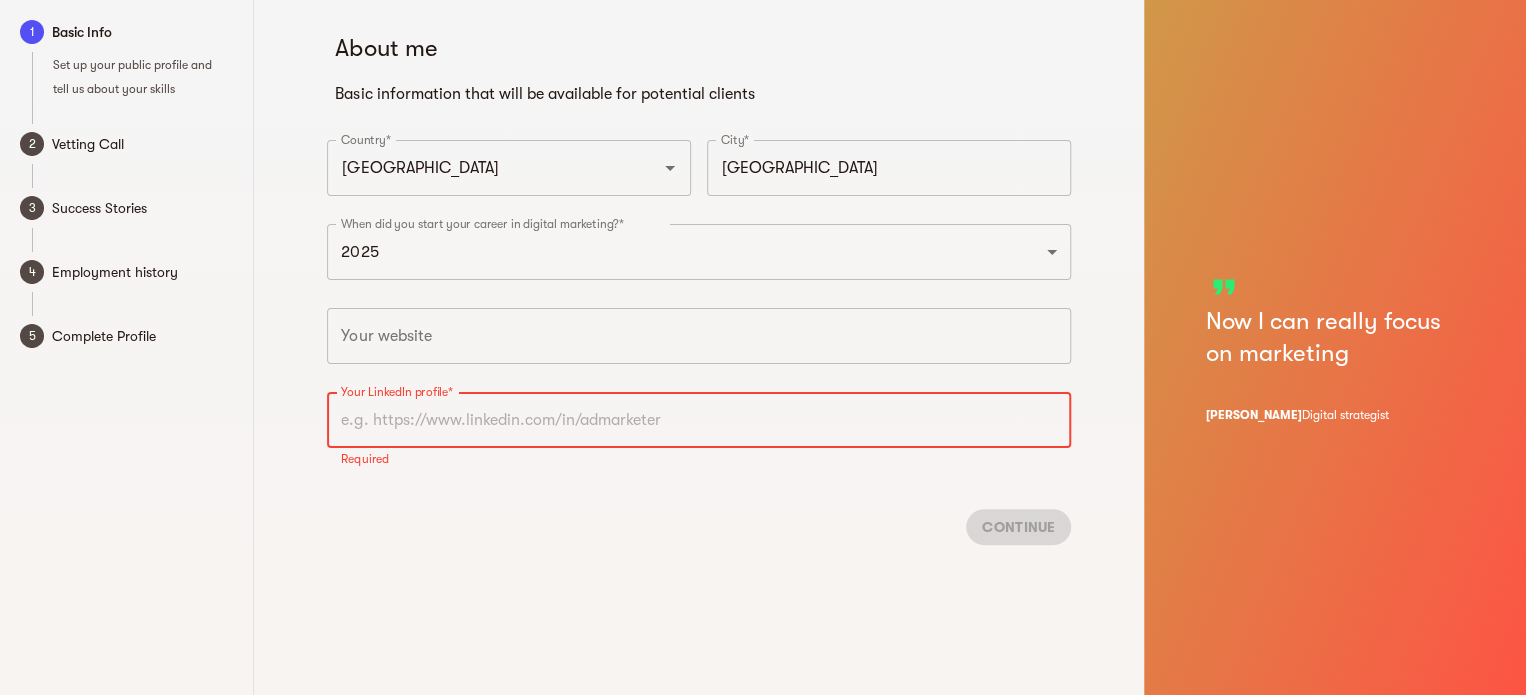 paste on "[URL][DOMAIN_NAME][PERSON_NAME]" 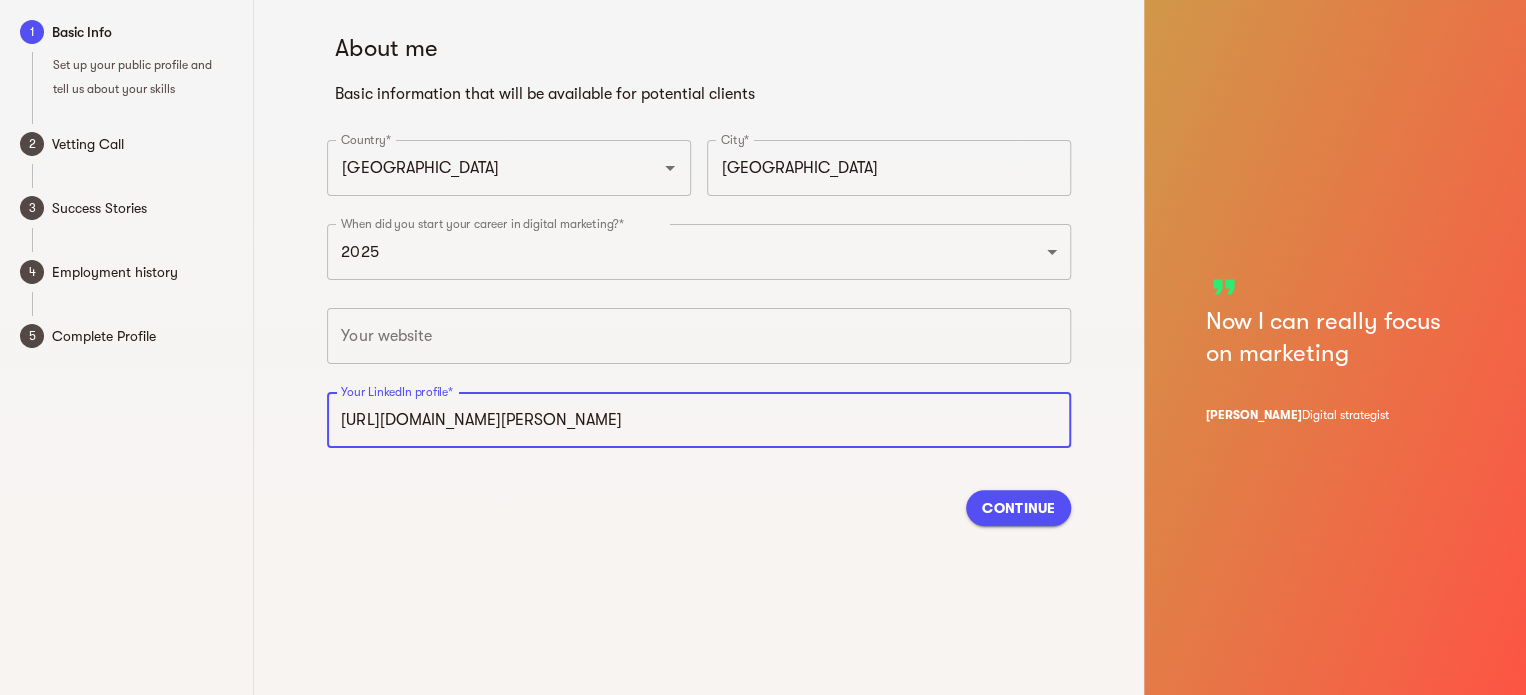type on "[URL][DOMAIN_NAME][PERSON_NAME]" 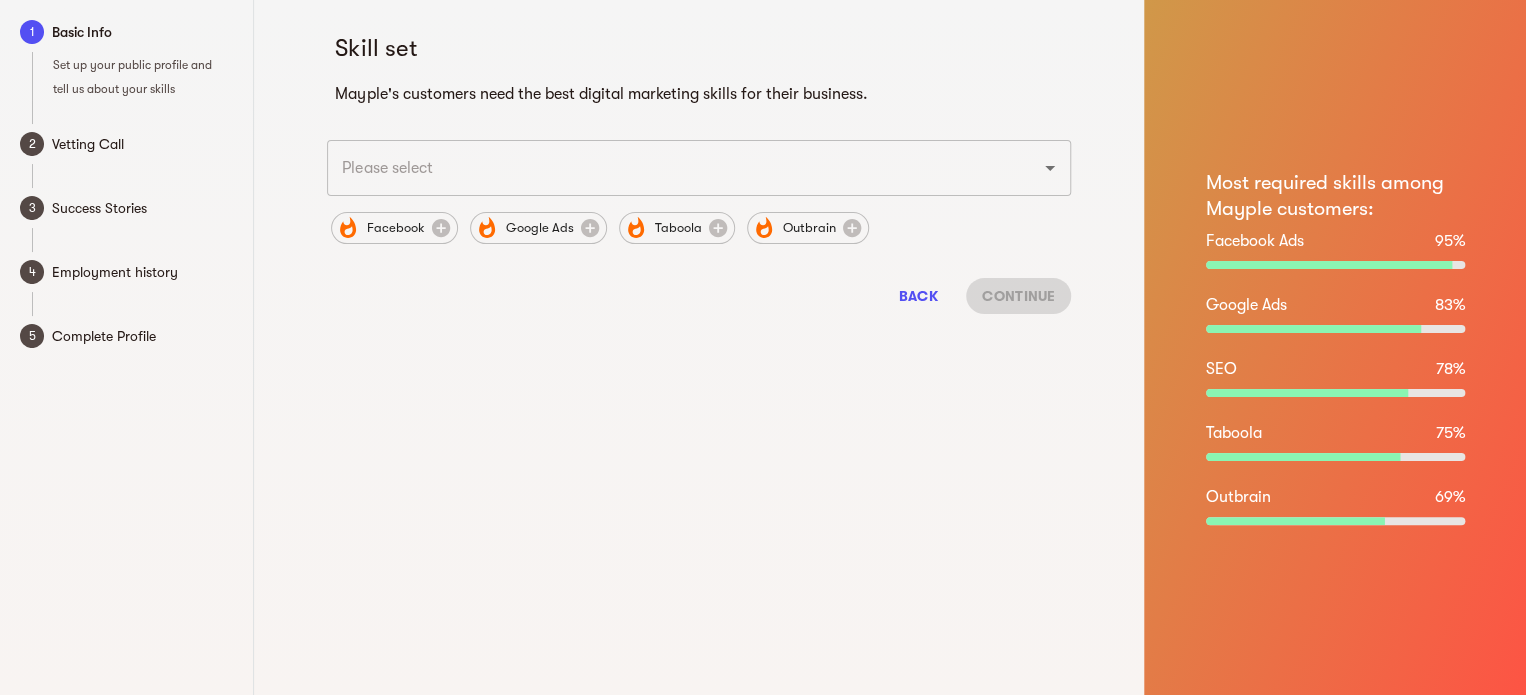 click at bounding box center [671, 168] 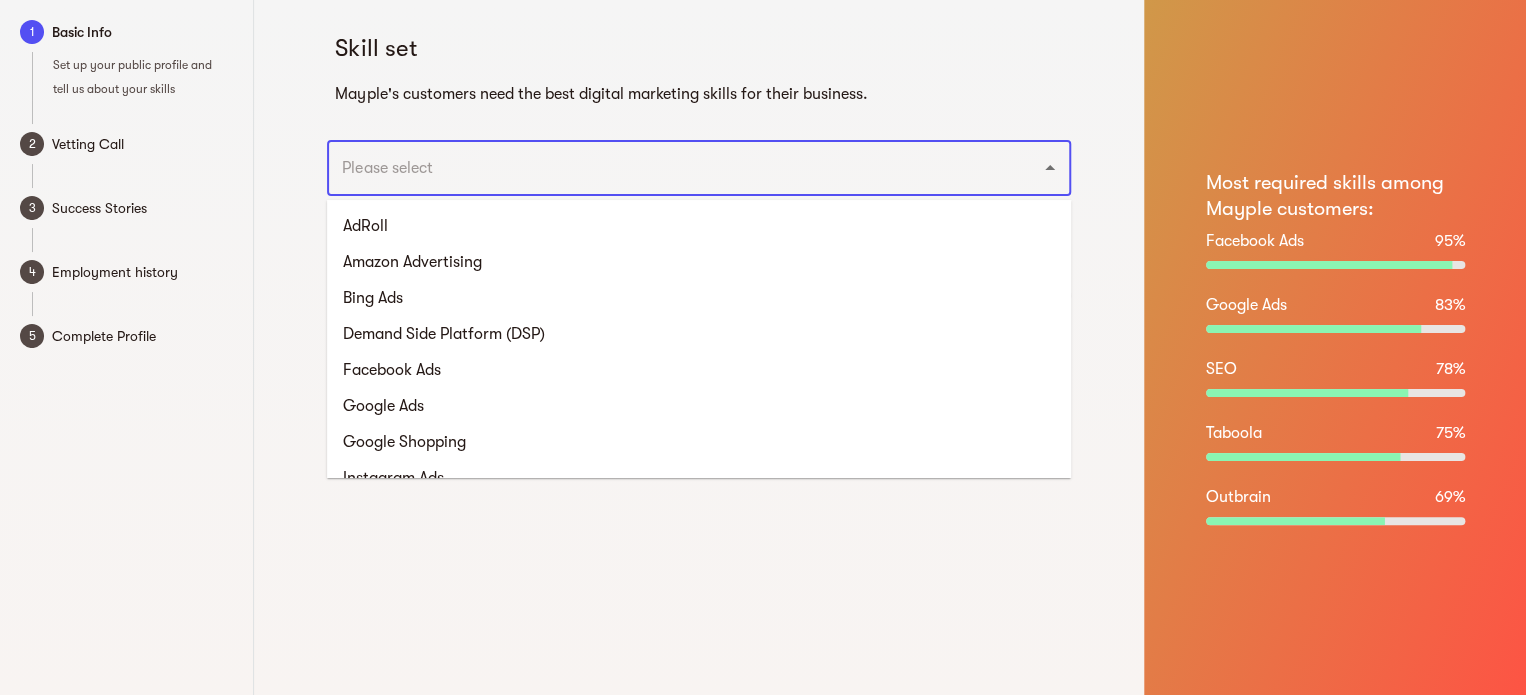 click at bounding box center (671, 168) 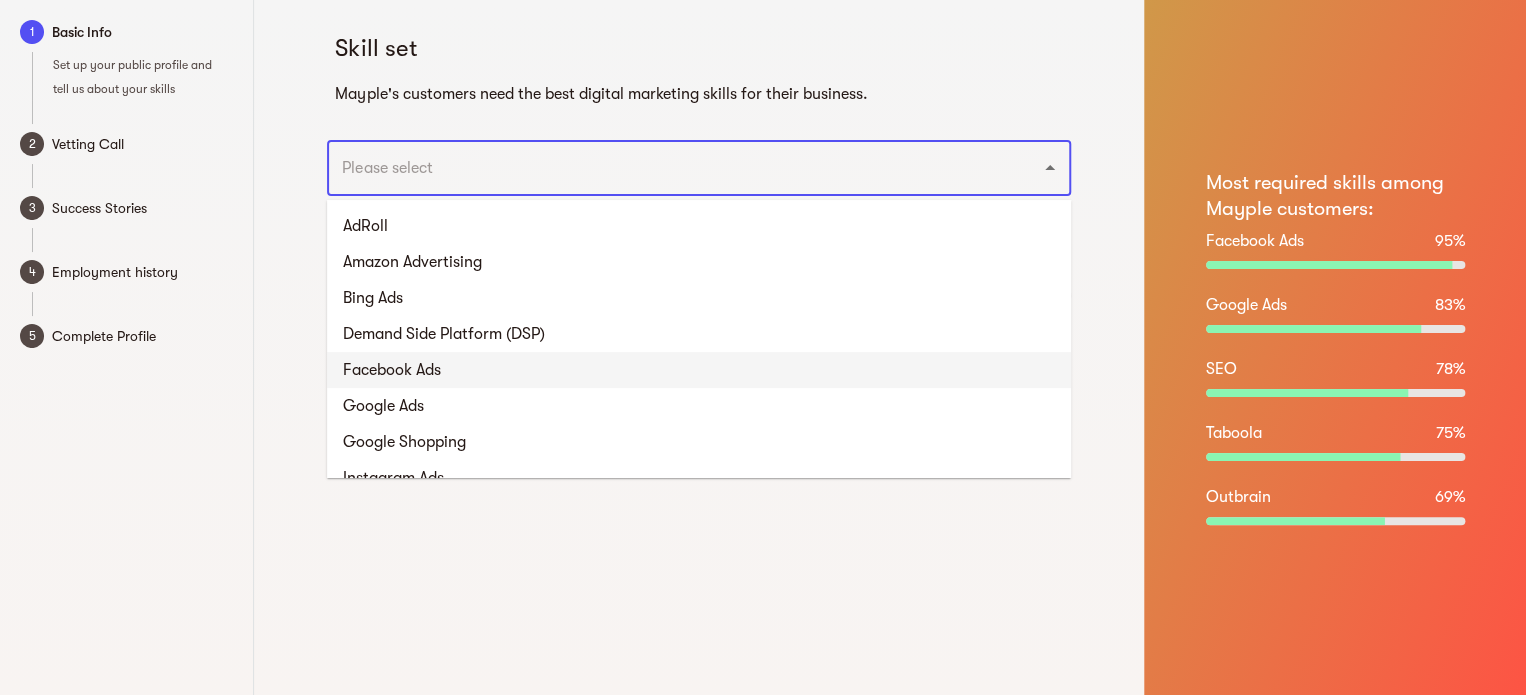 click on "Facebook Ads" at bounding box center [699, 370] 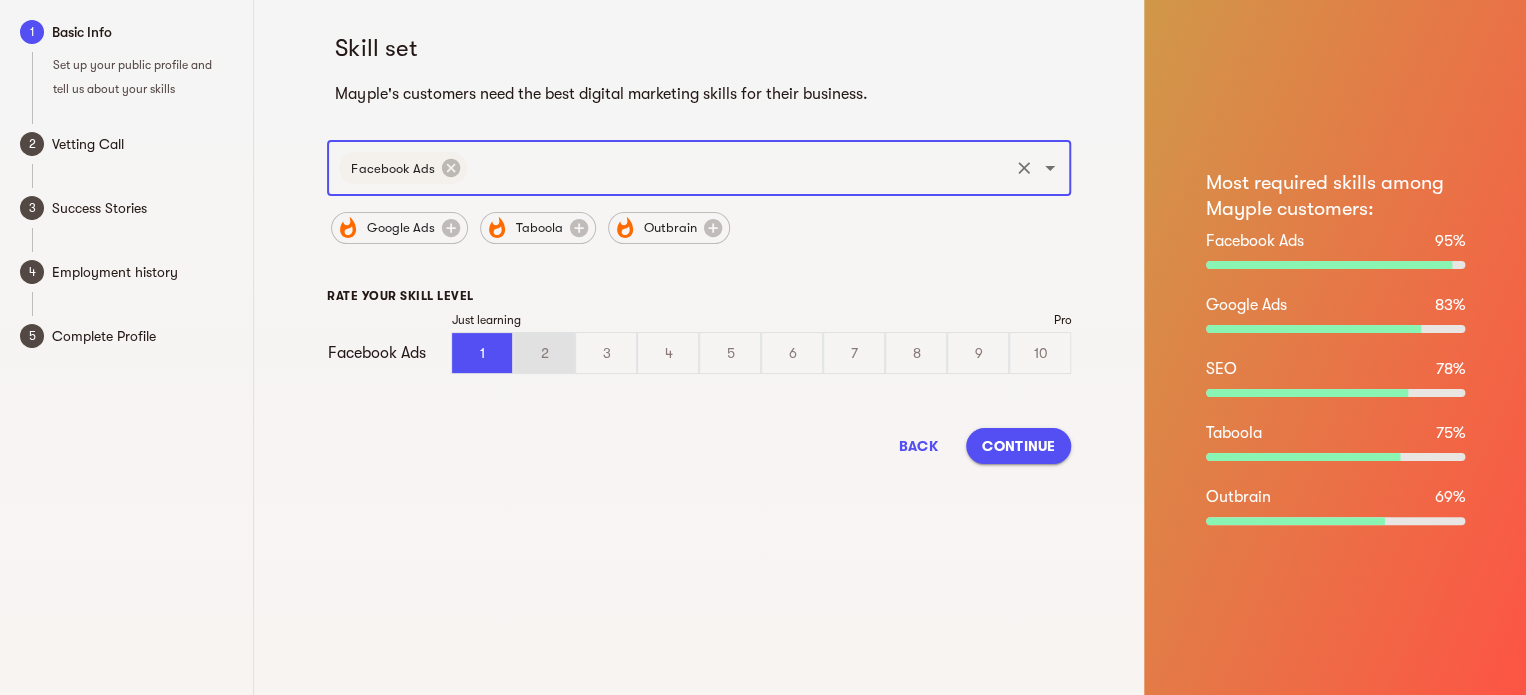 click on "2" at bounding box center [544, 353] 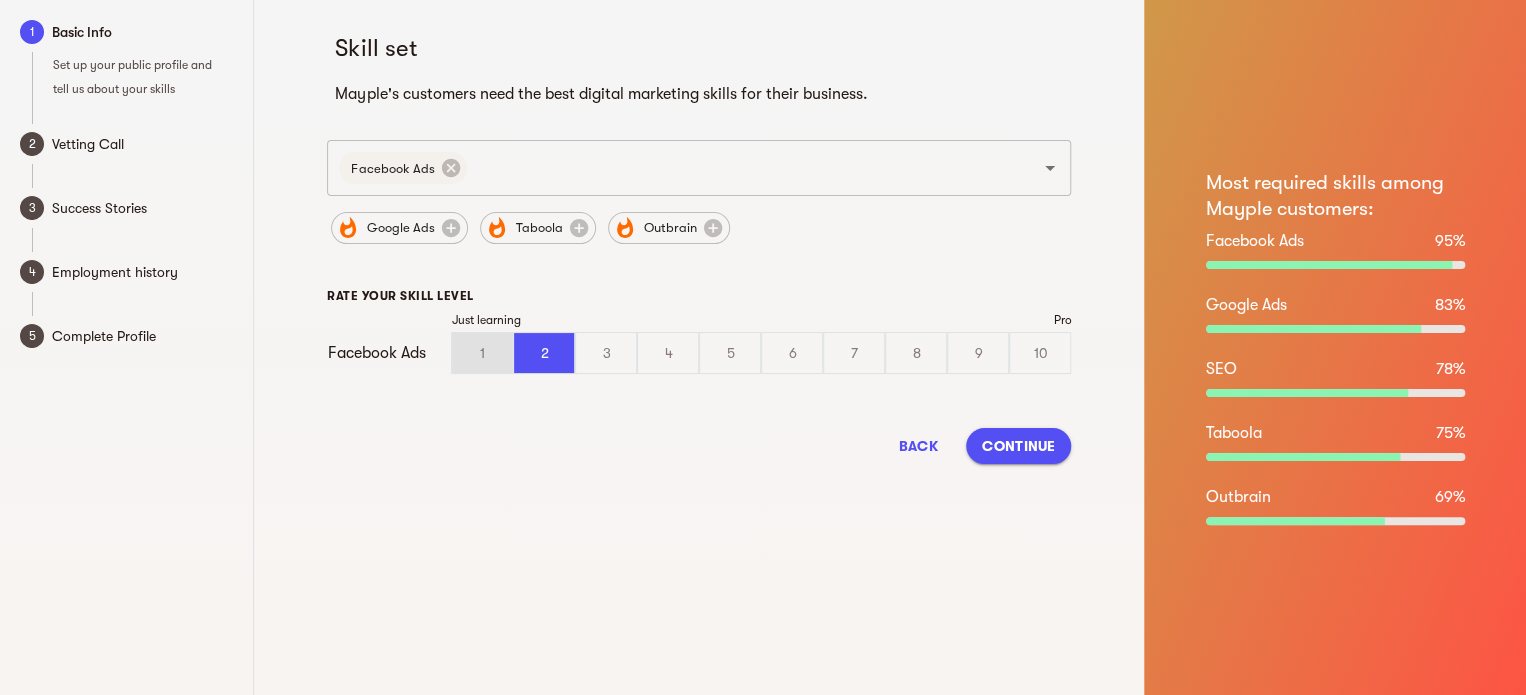 click on "1" at bounding box center [482, 353] 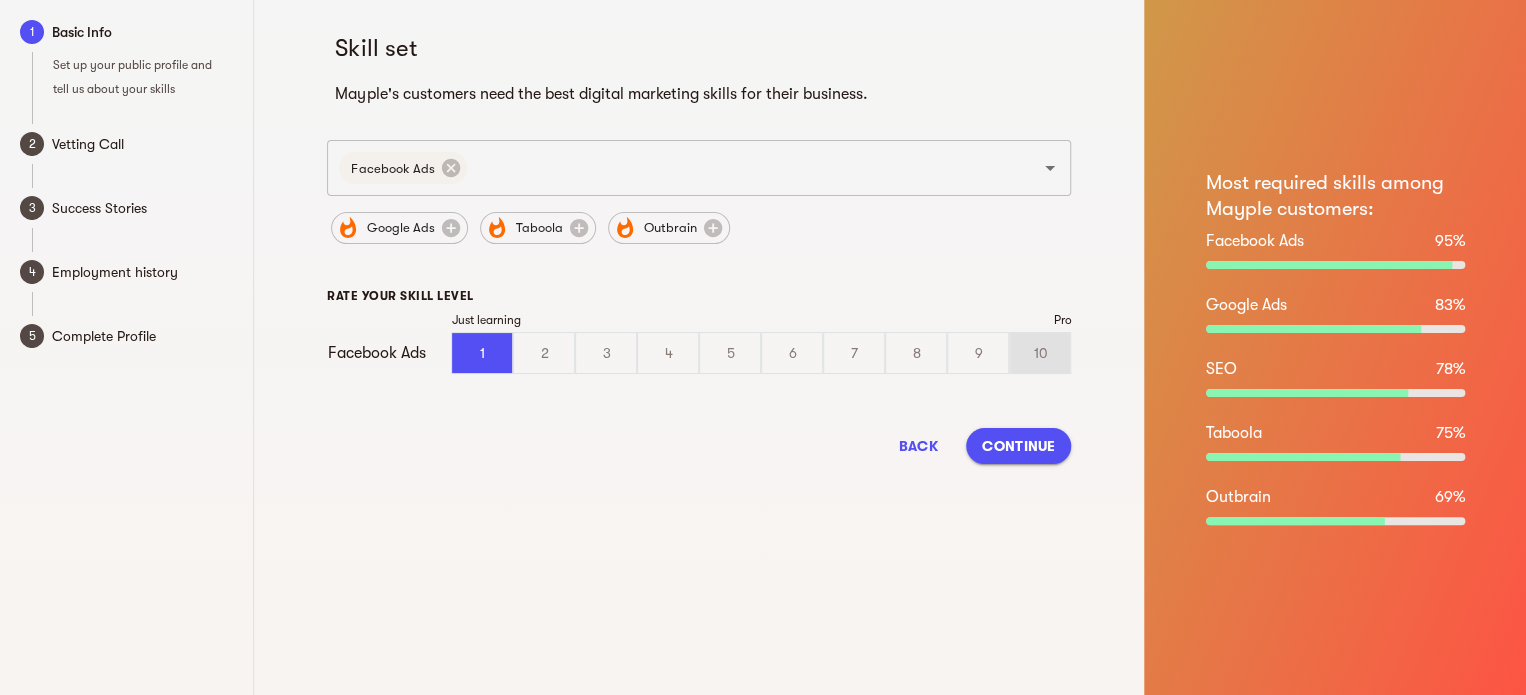 click on "10" at bounding box center [1040, 353] 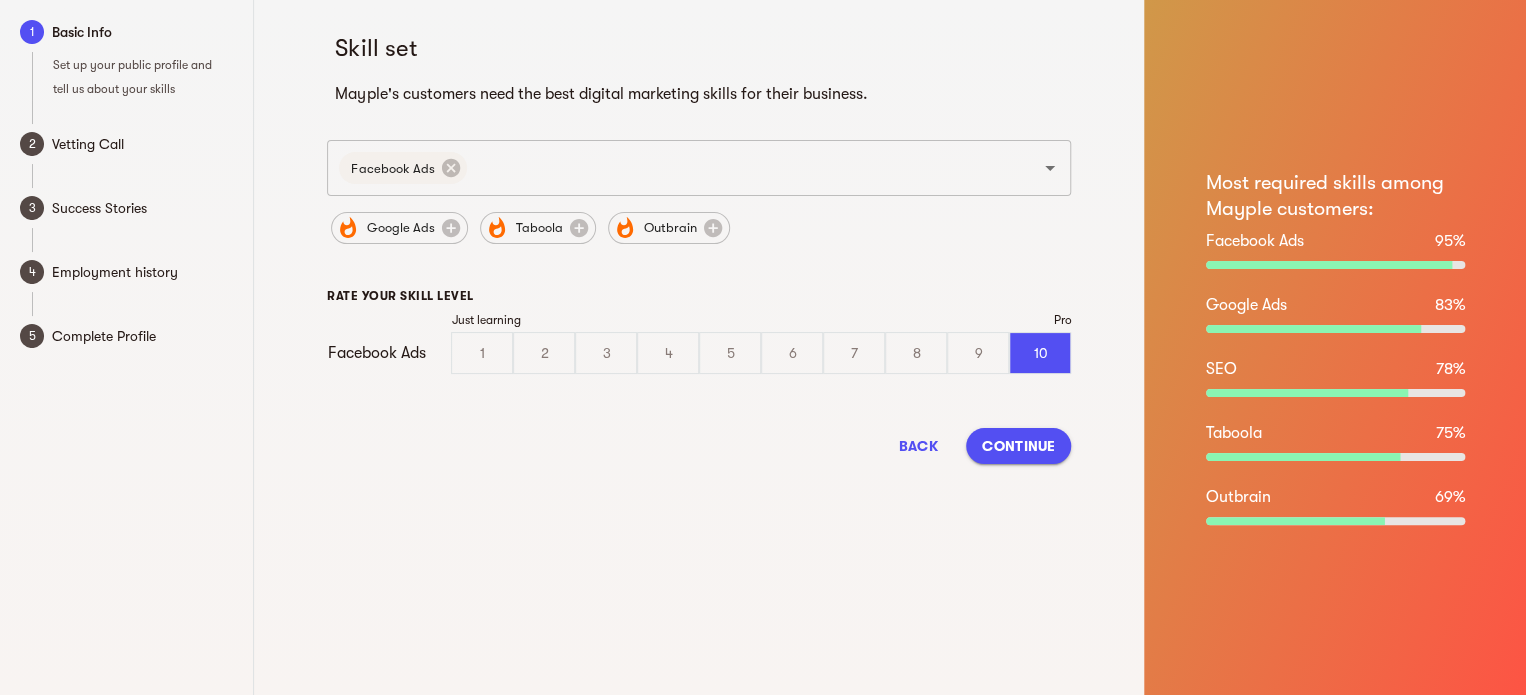 click on "Continue" at bounding box center (1018, 446) 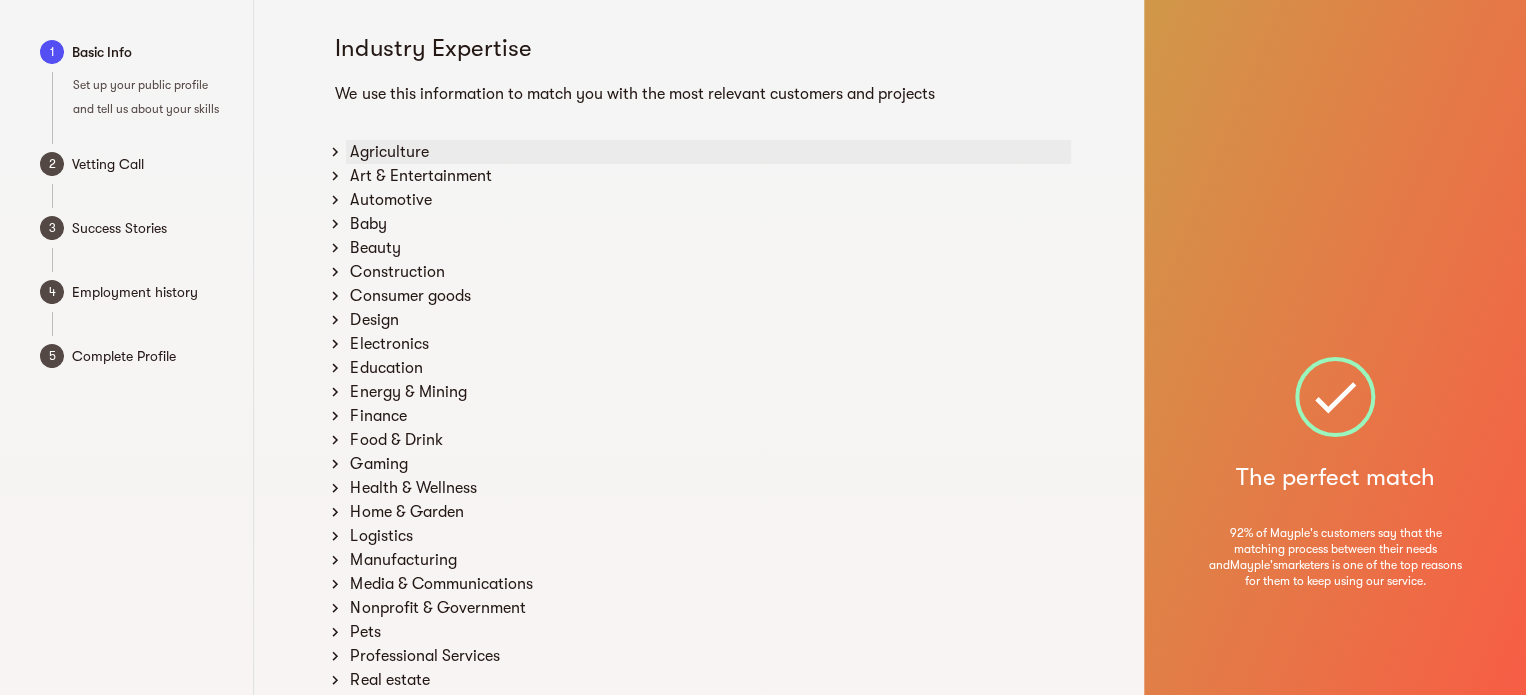 click on "Agriculture" at bounding box center (708, 152) 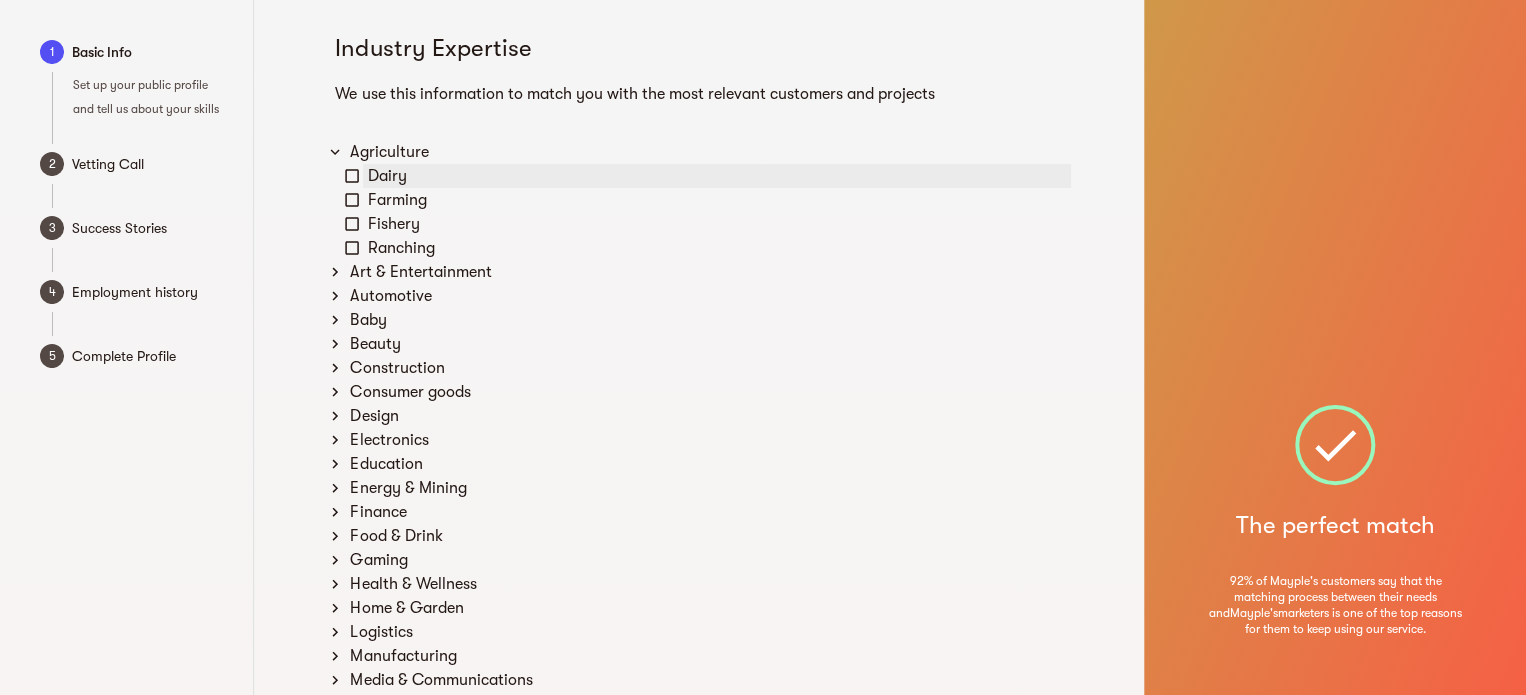 click 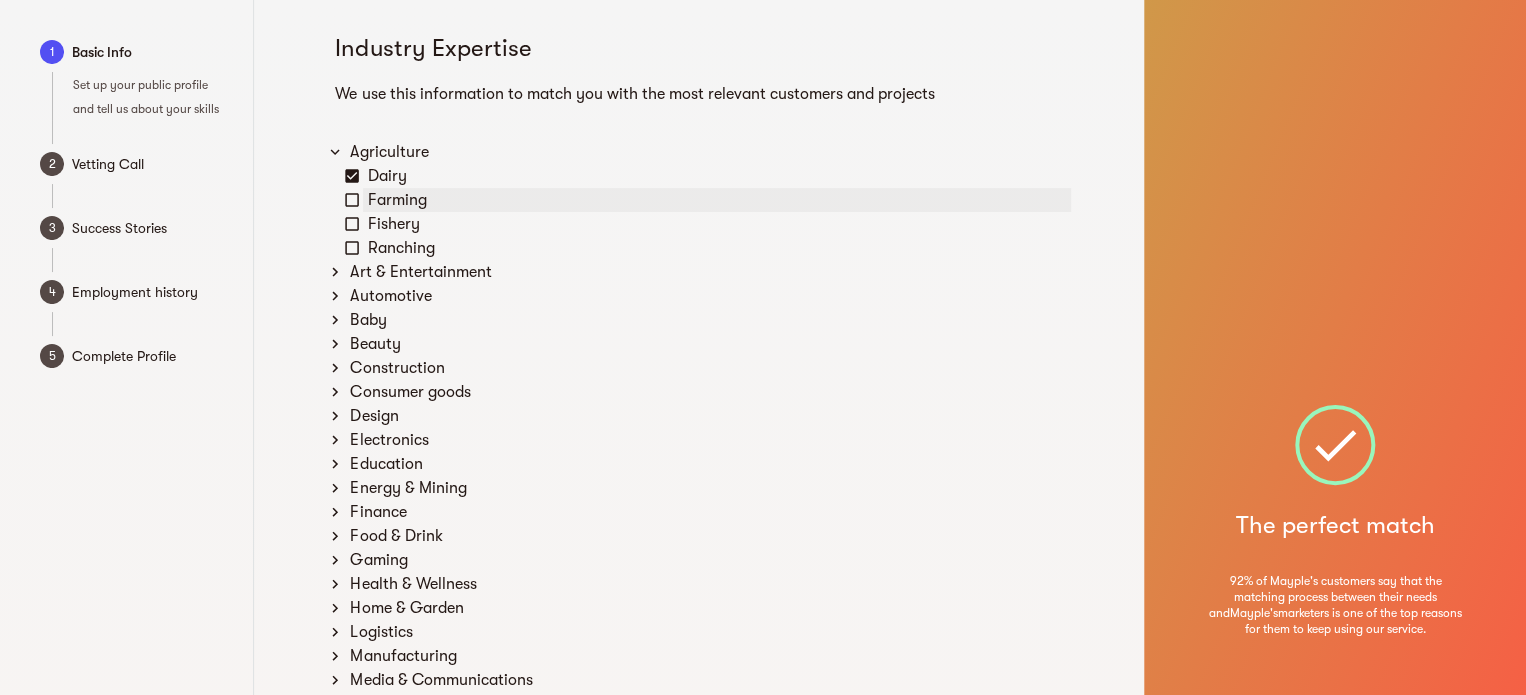 click 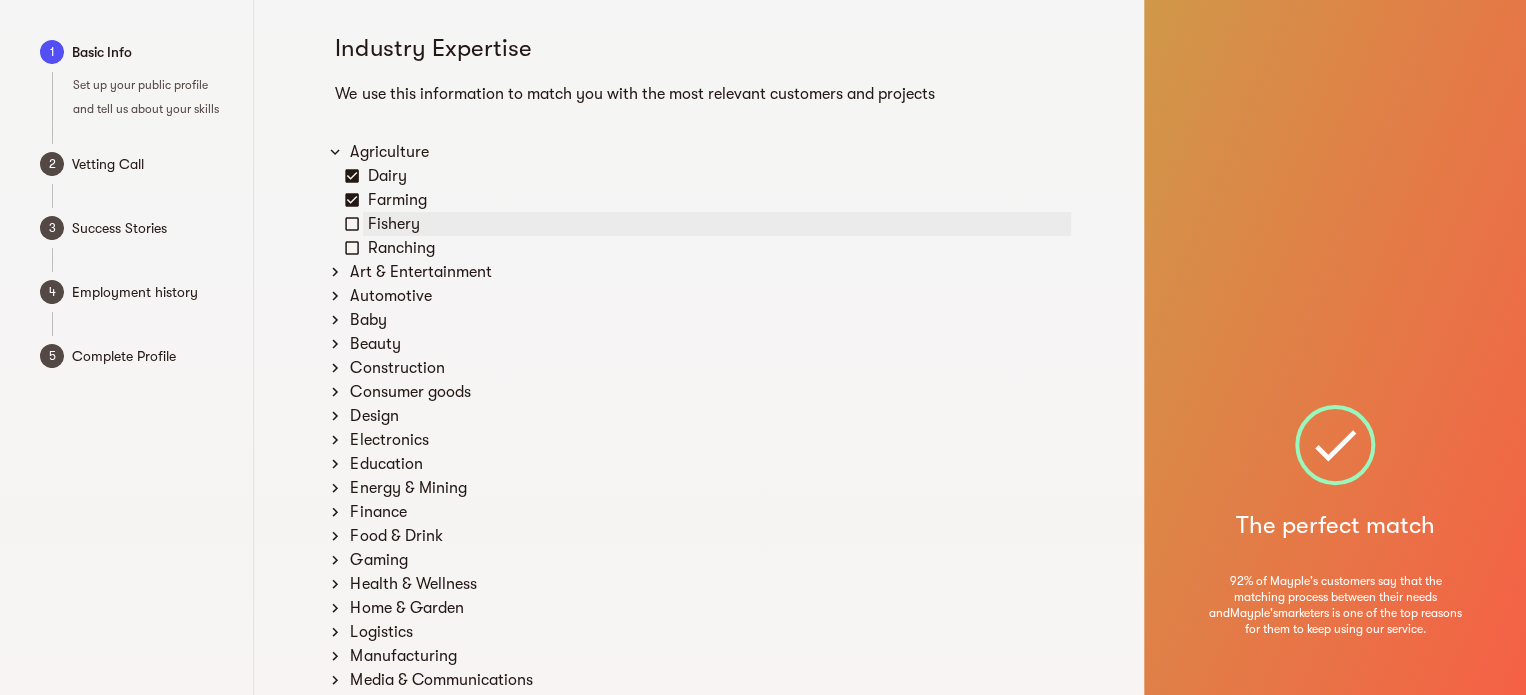 drag, startPoint x: 349, startPoint y: 196, endPoint x: 349, endPoint y: 223, distance: 27 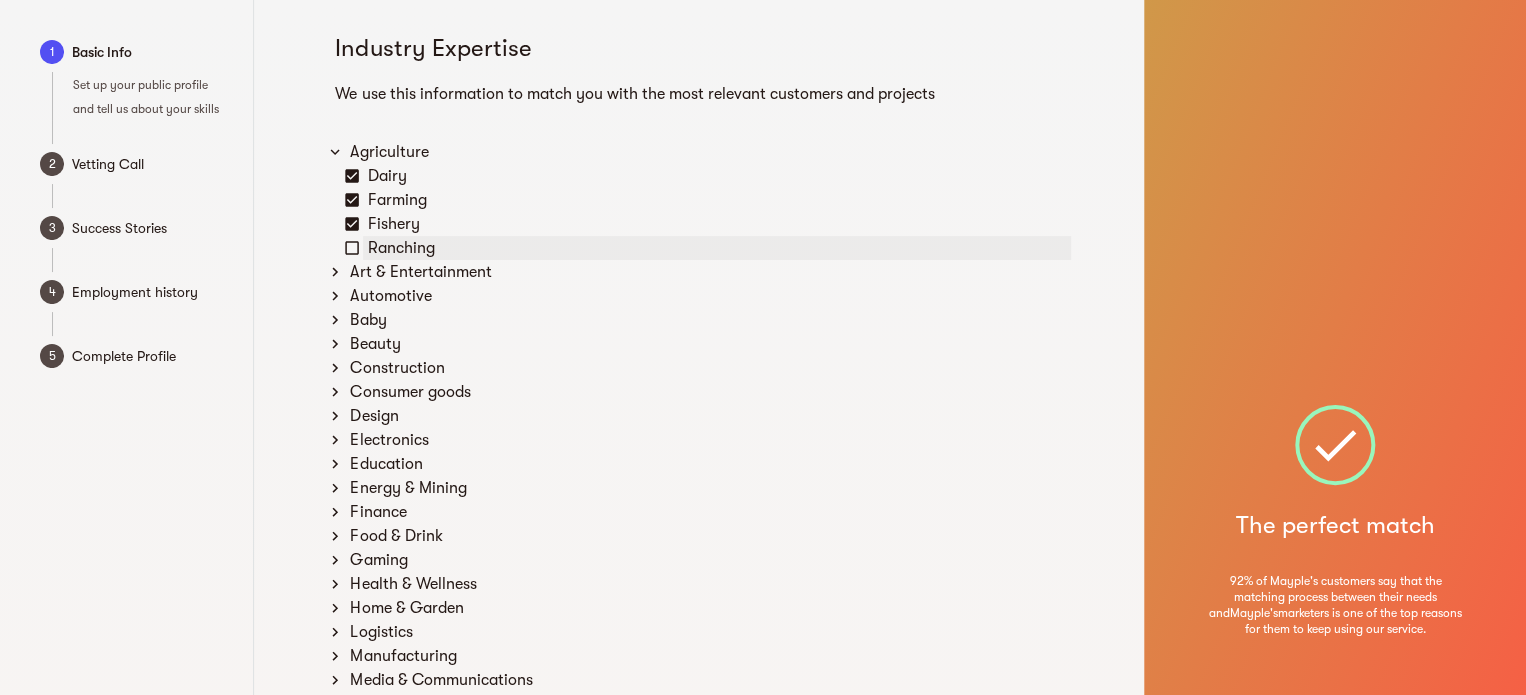 click 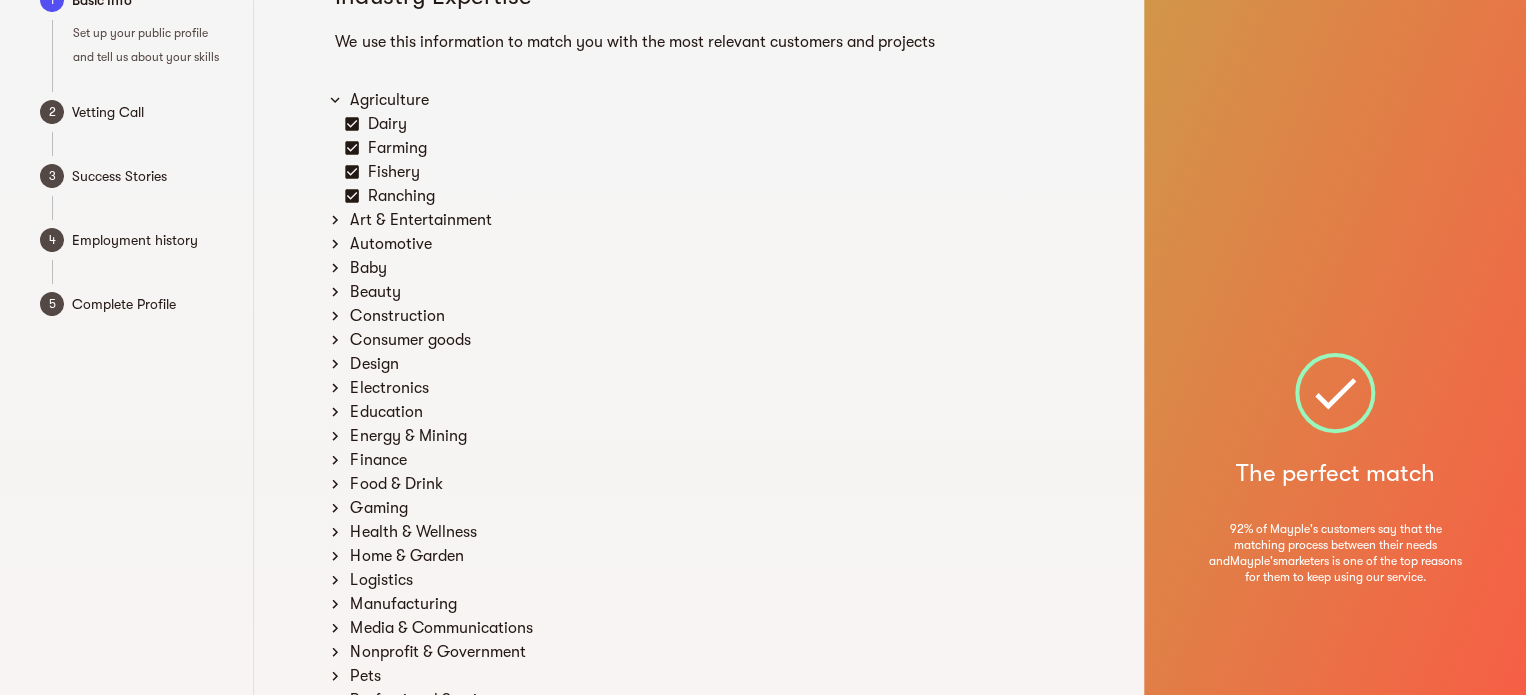 scroll, scrollTop: 100, scrollLeft: 0, axis: vertical 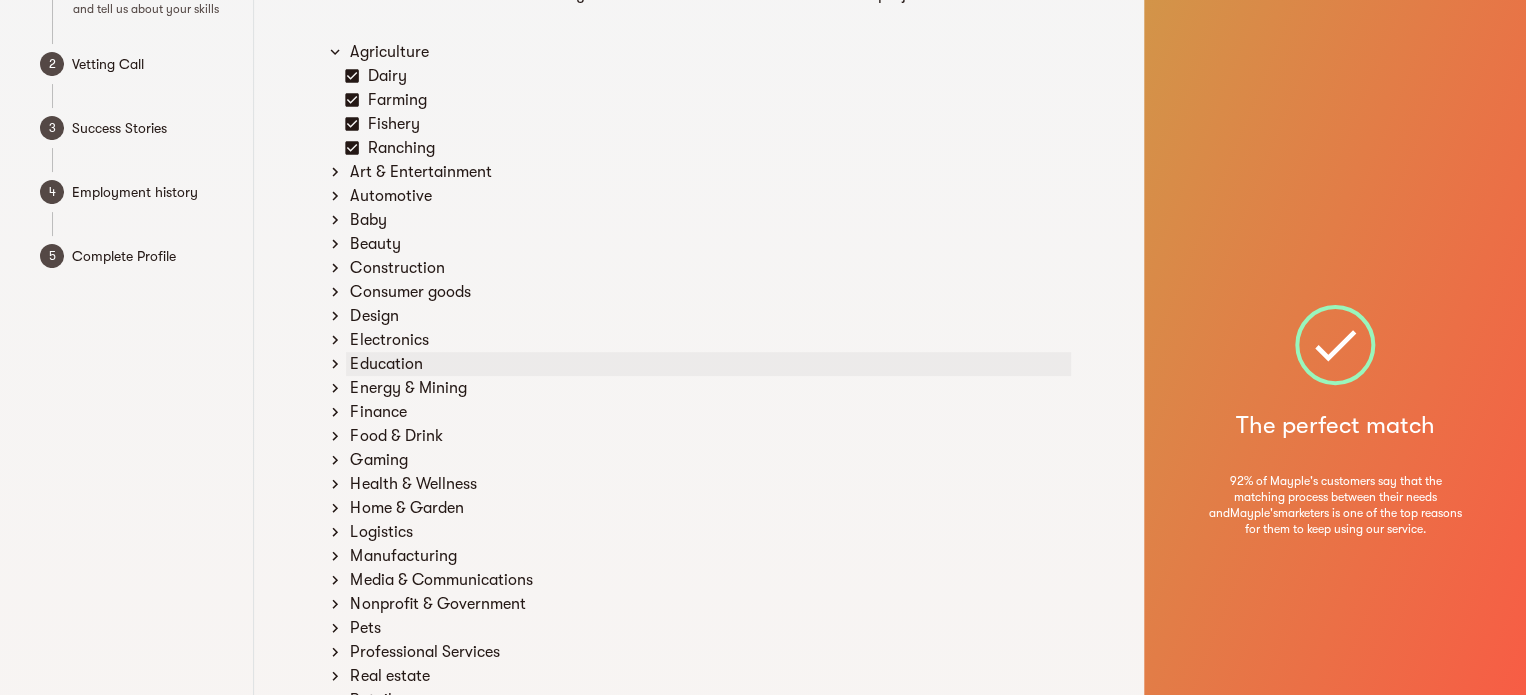 click on "Education" at bounding box center [708, 364] 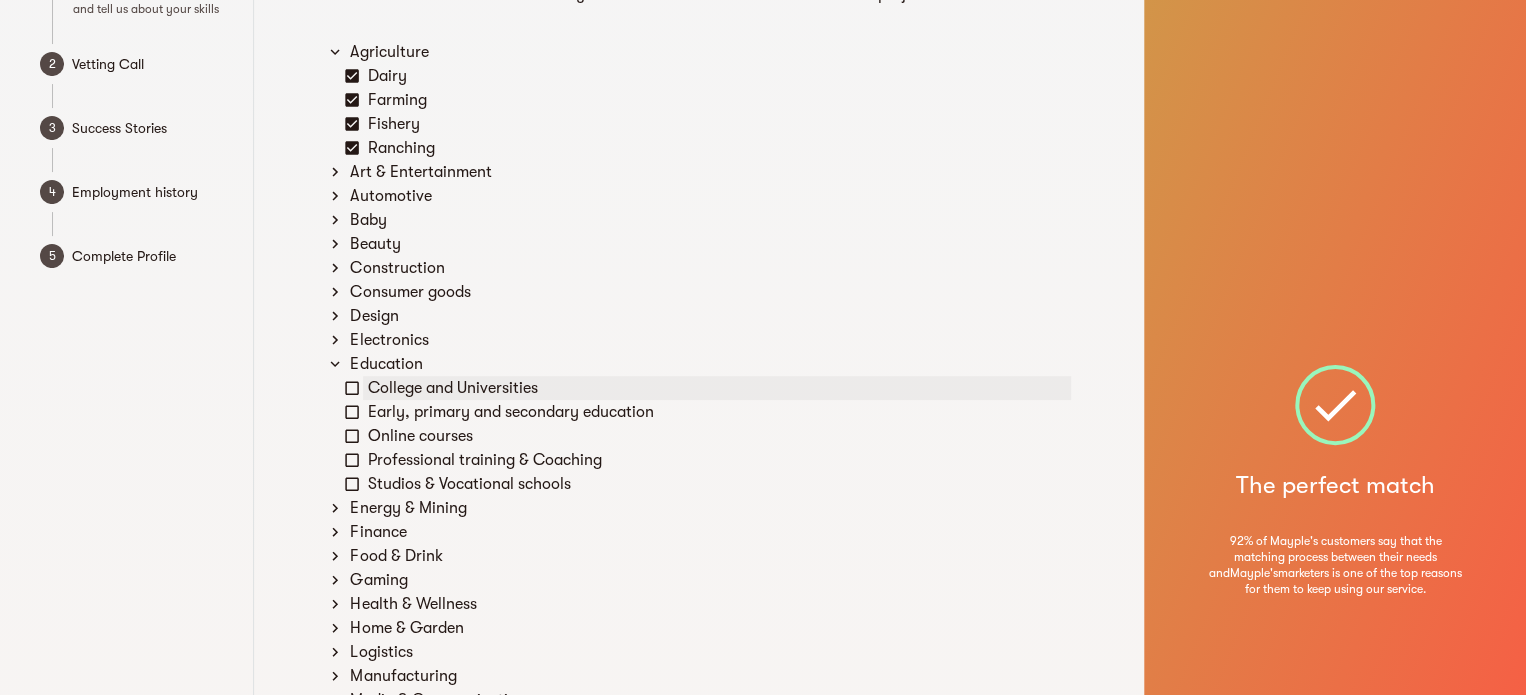 click 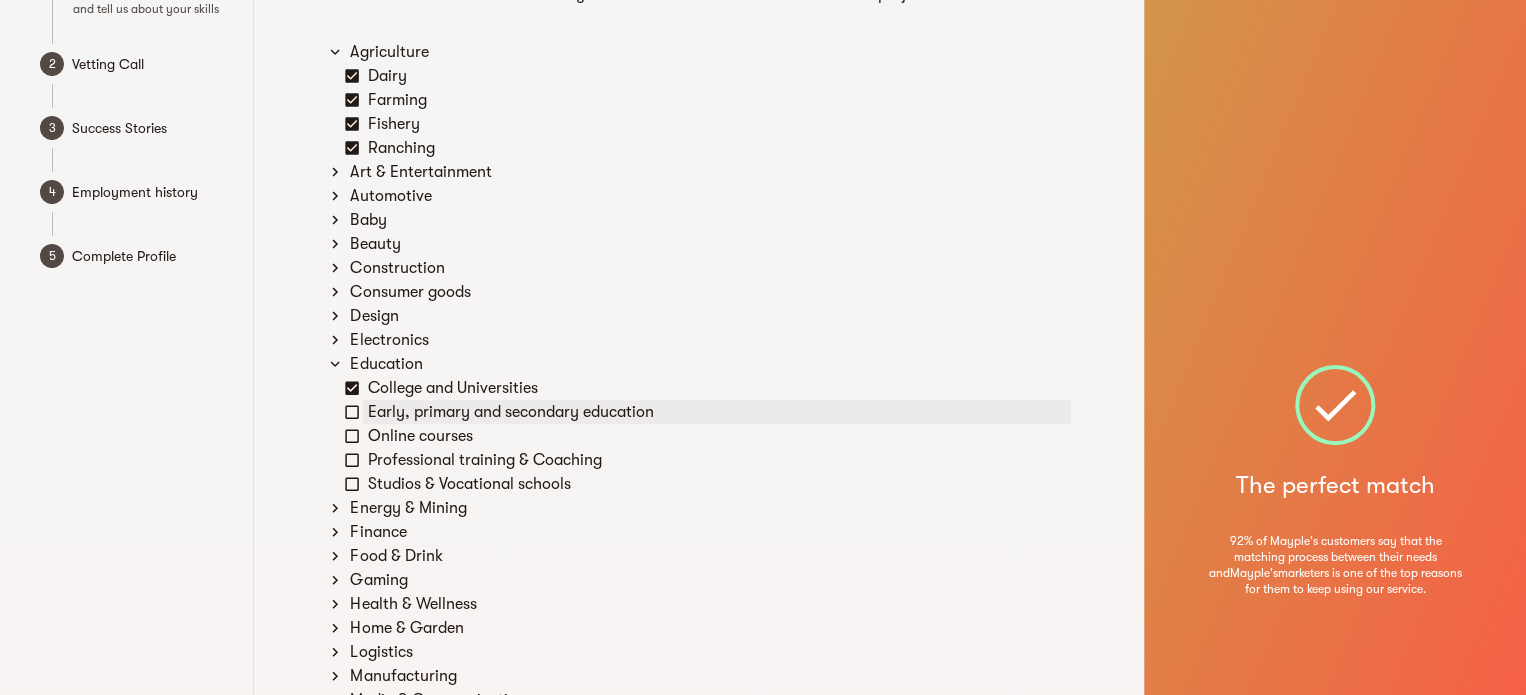 click 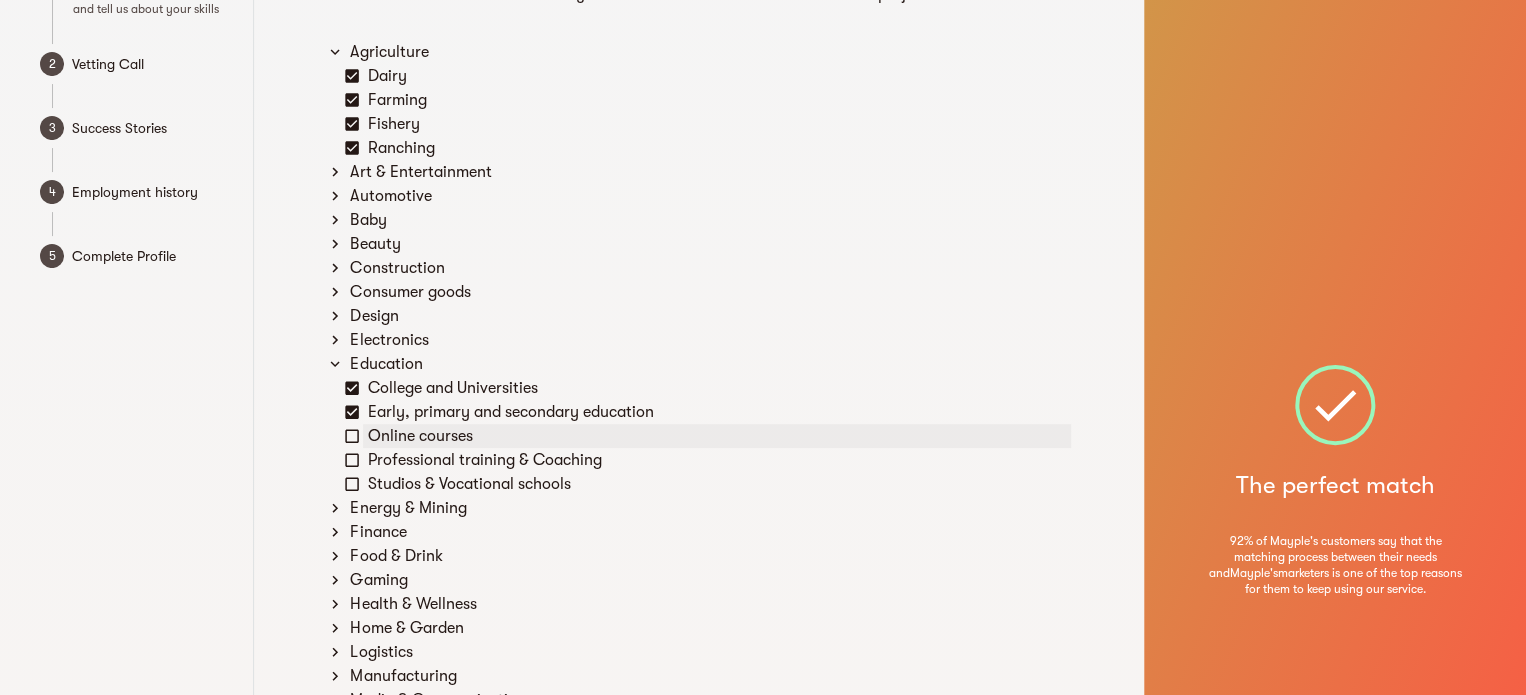 click 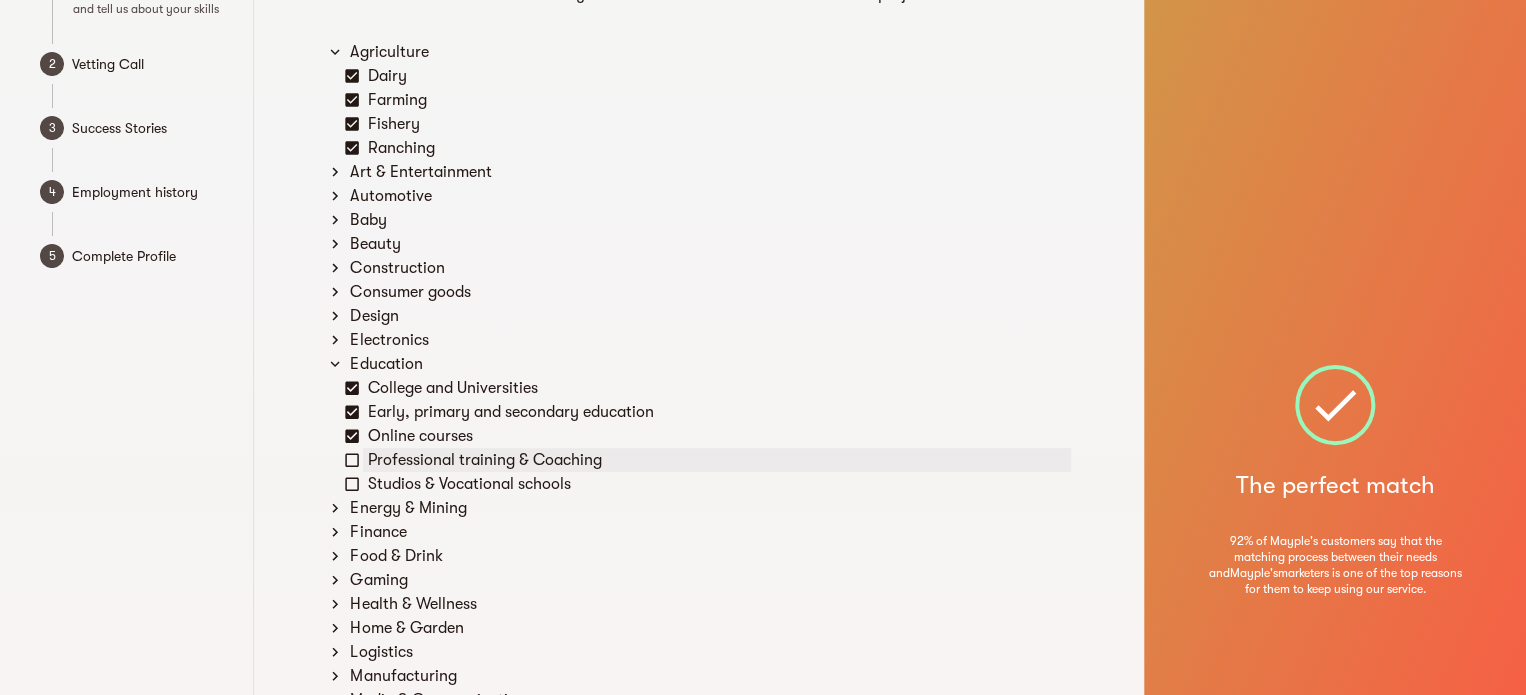 click 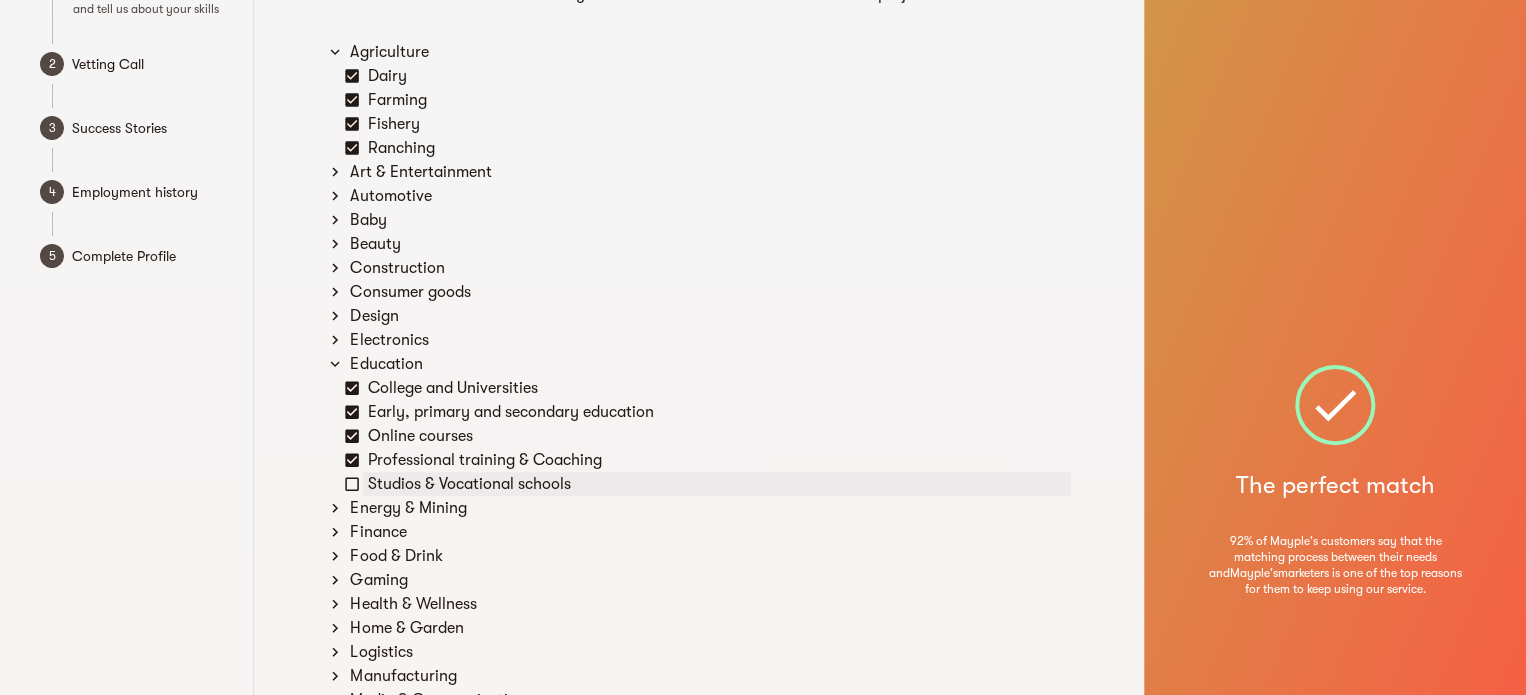 click 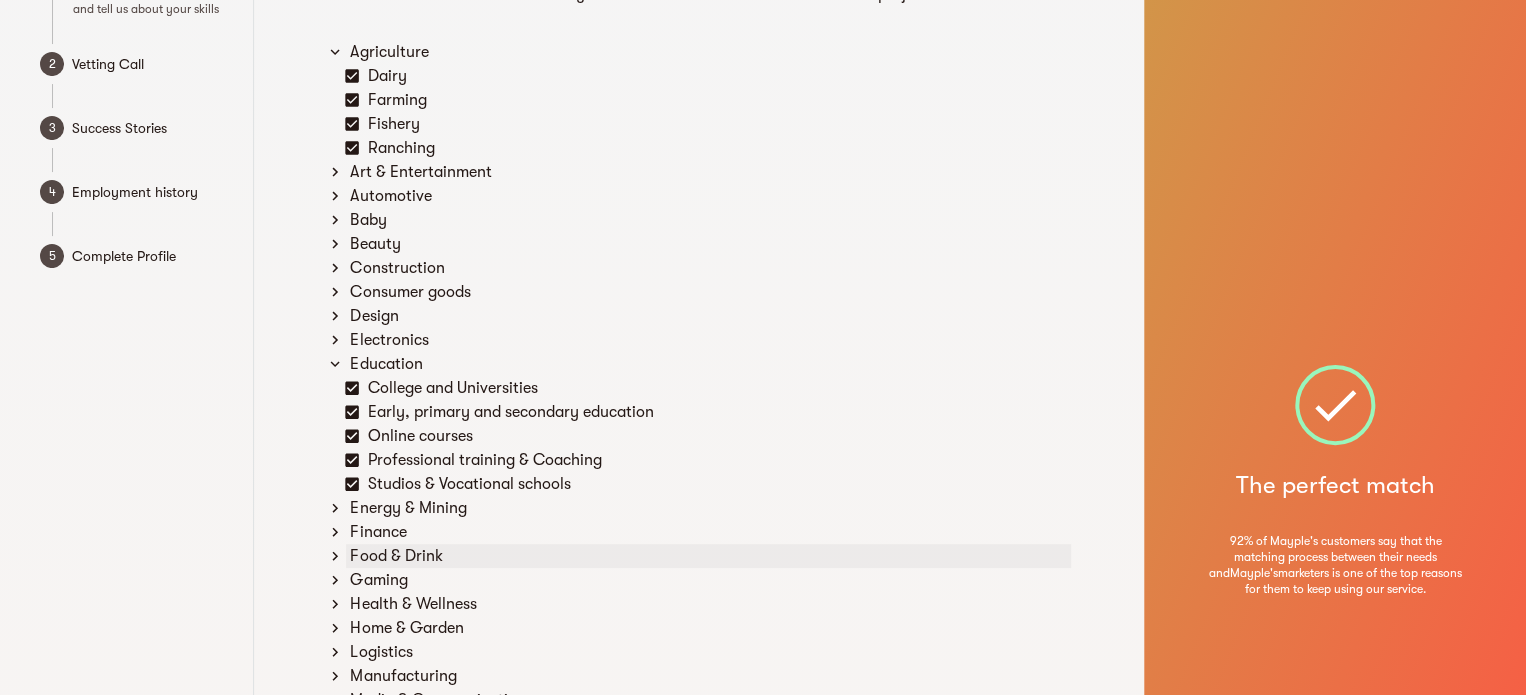 click 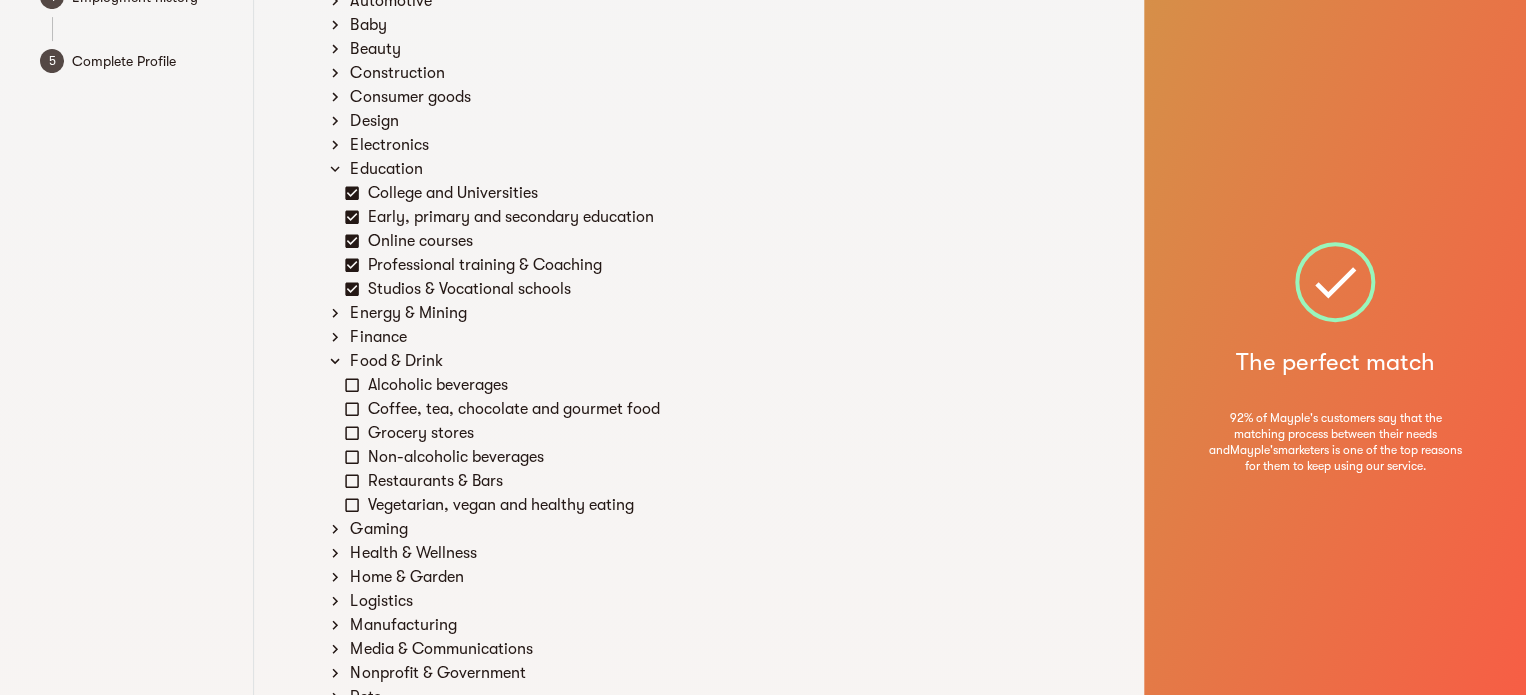 scroll, scrollTop: 300, scrollLeft: 0, axis: vertical 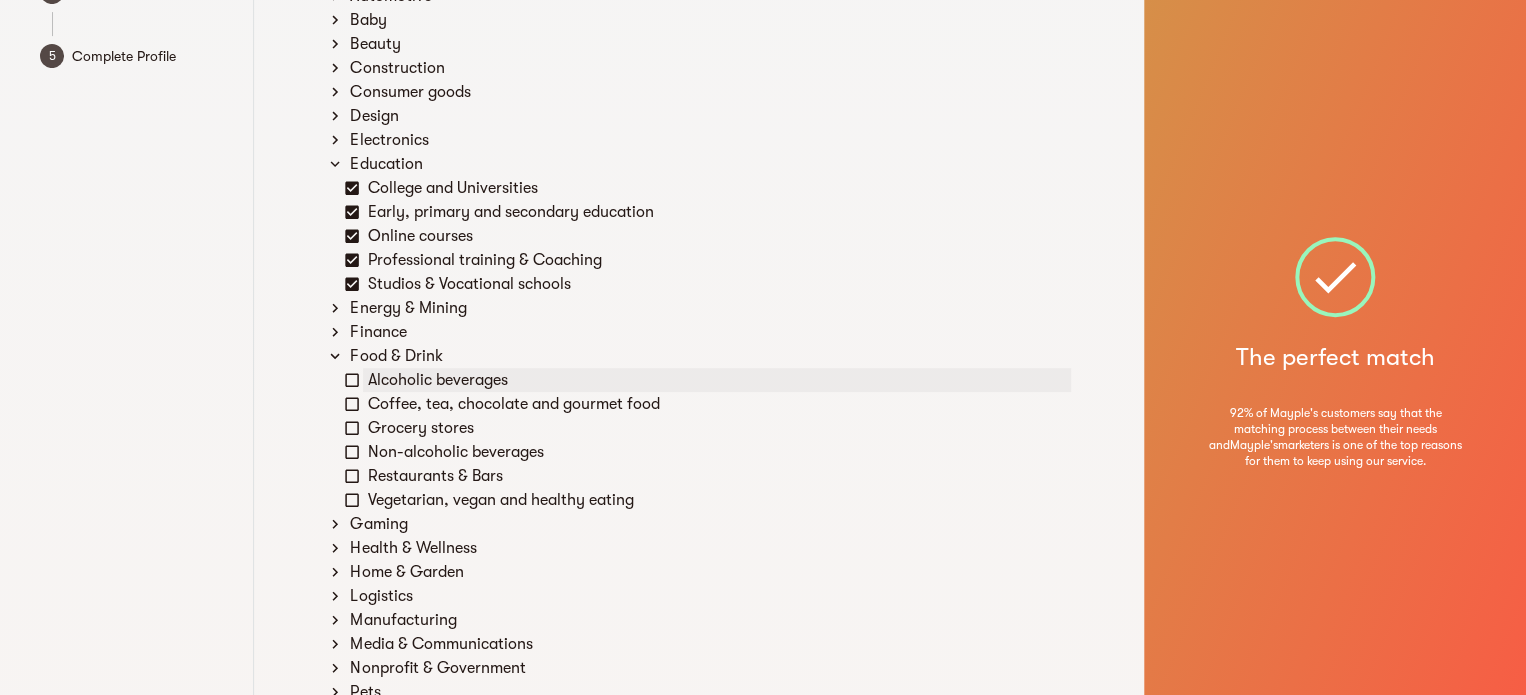 click 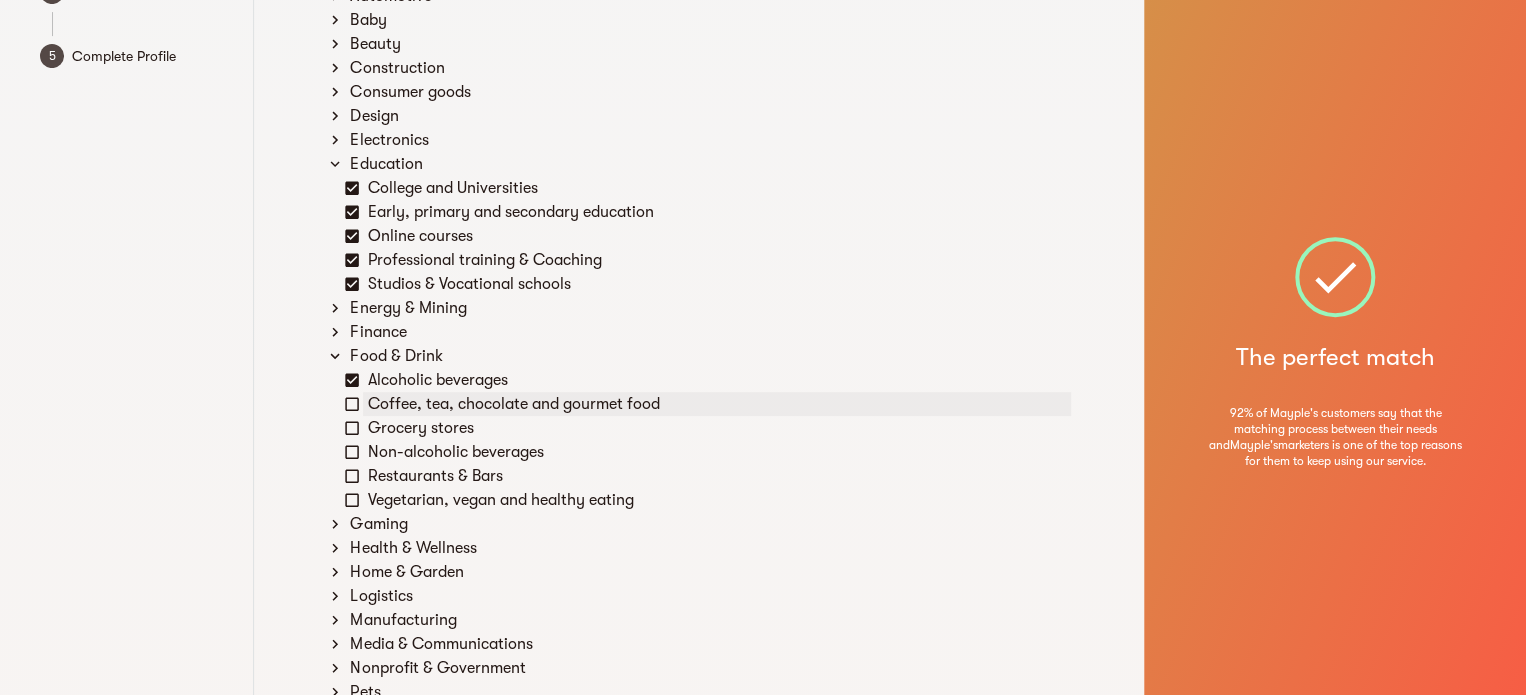 click 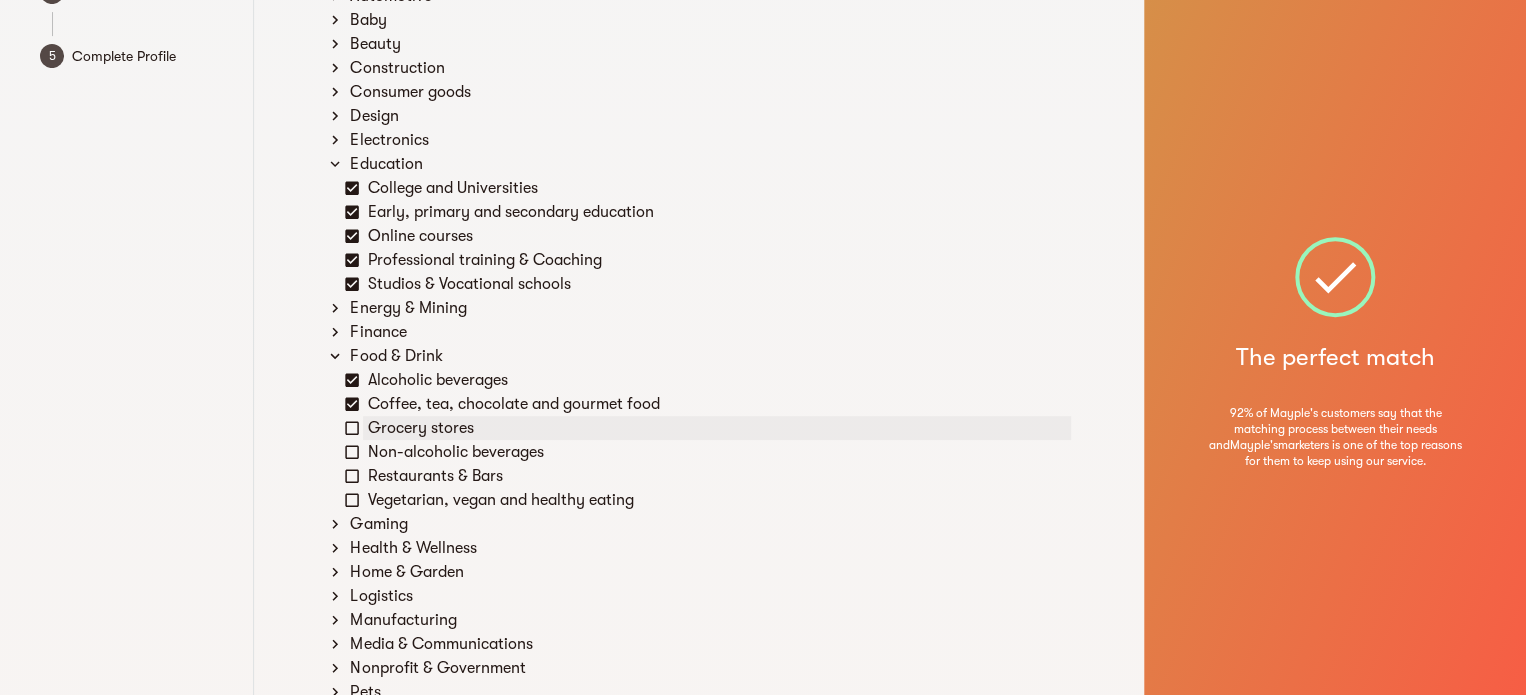 click 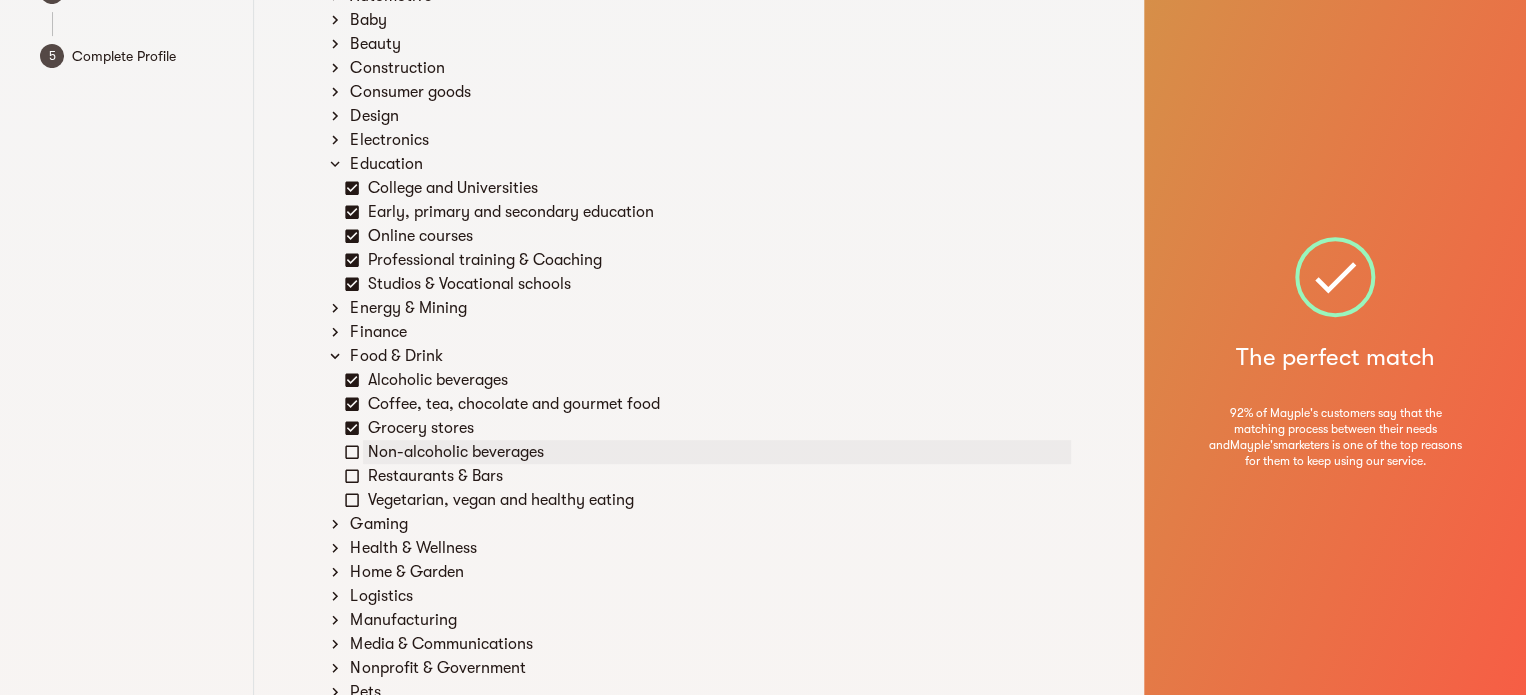 click 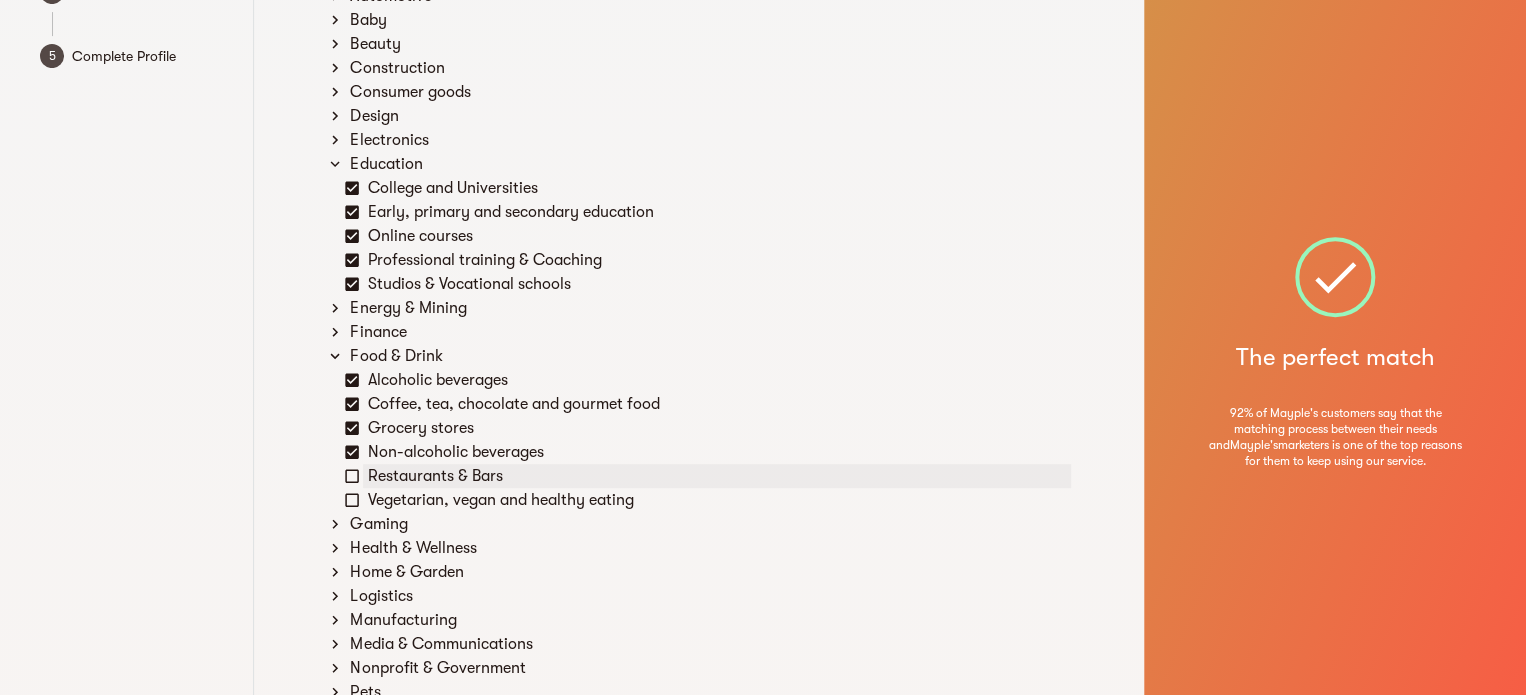 click 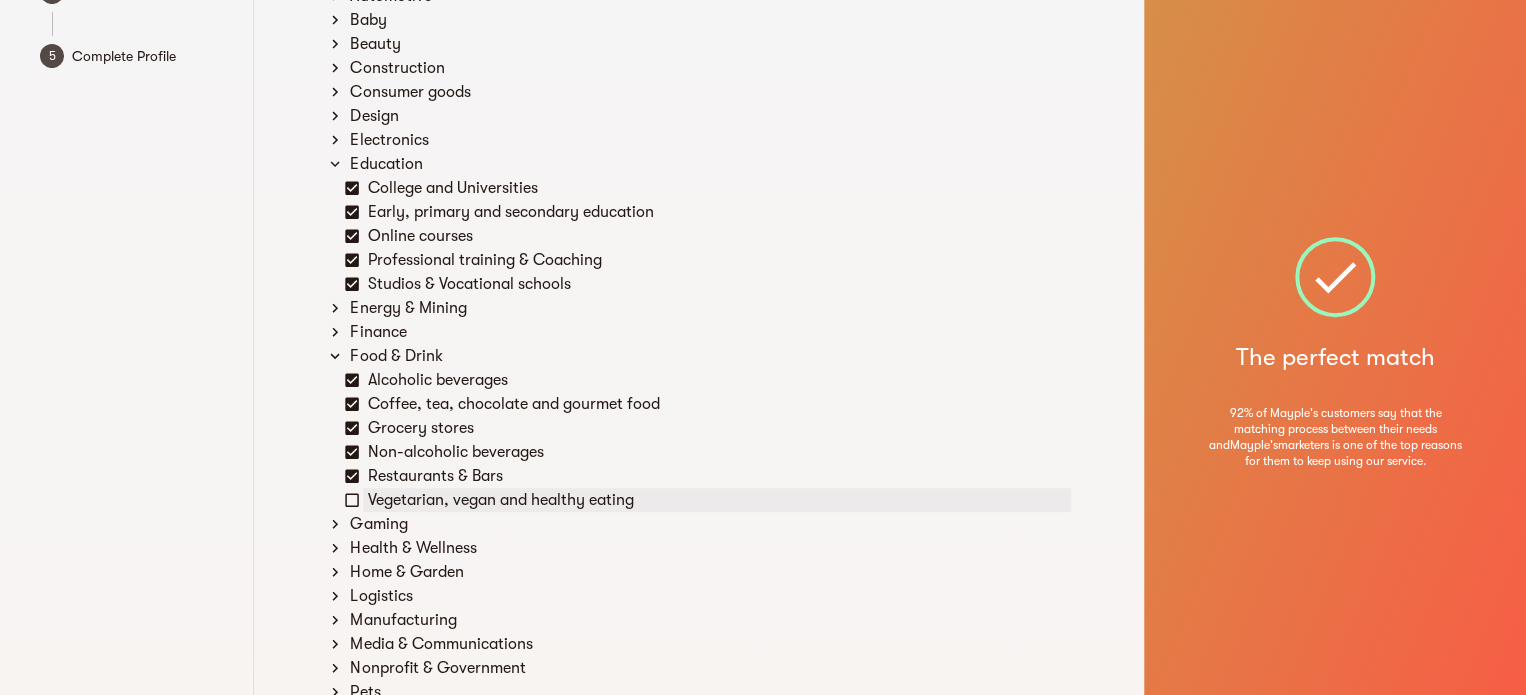 click 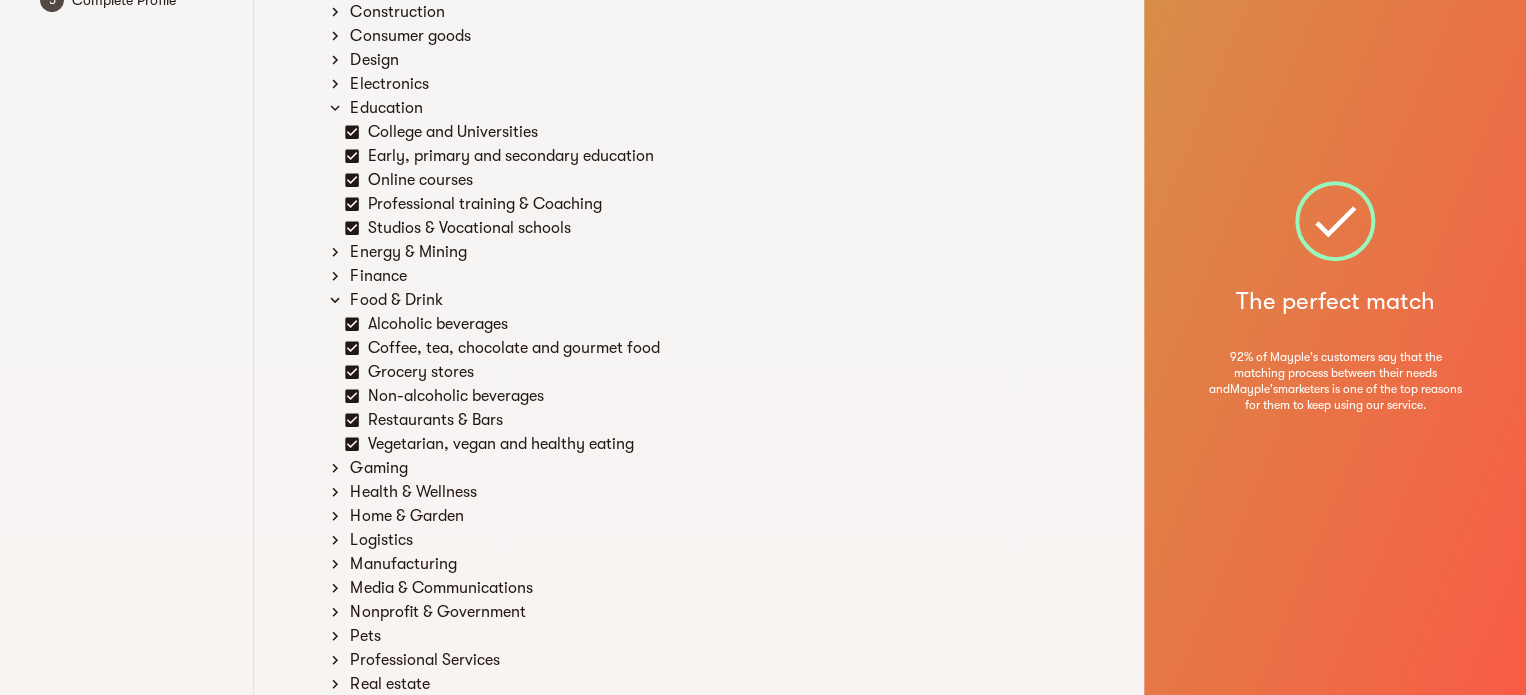 scroll, scrollTop: 600, scrollLeft: 0, axis: vertical 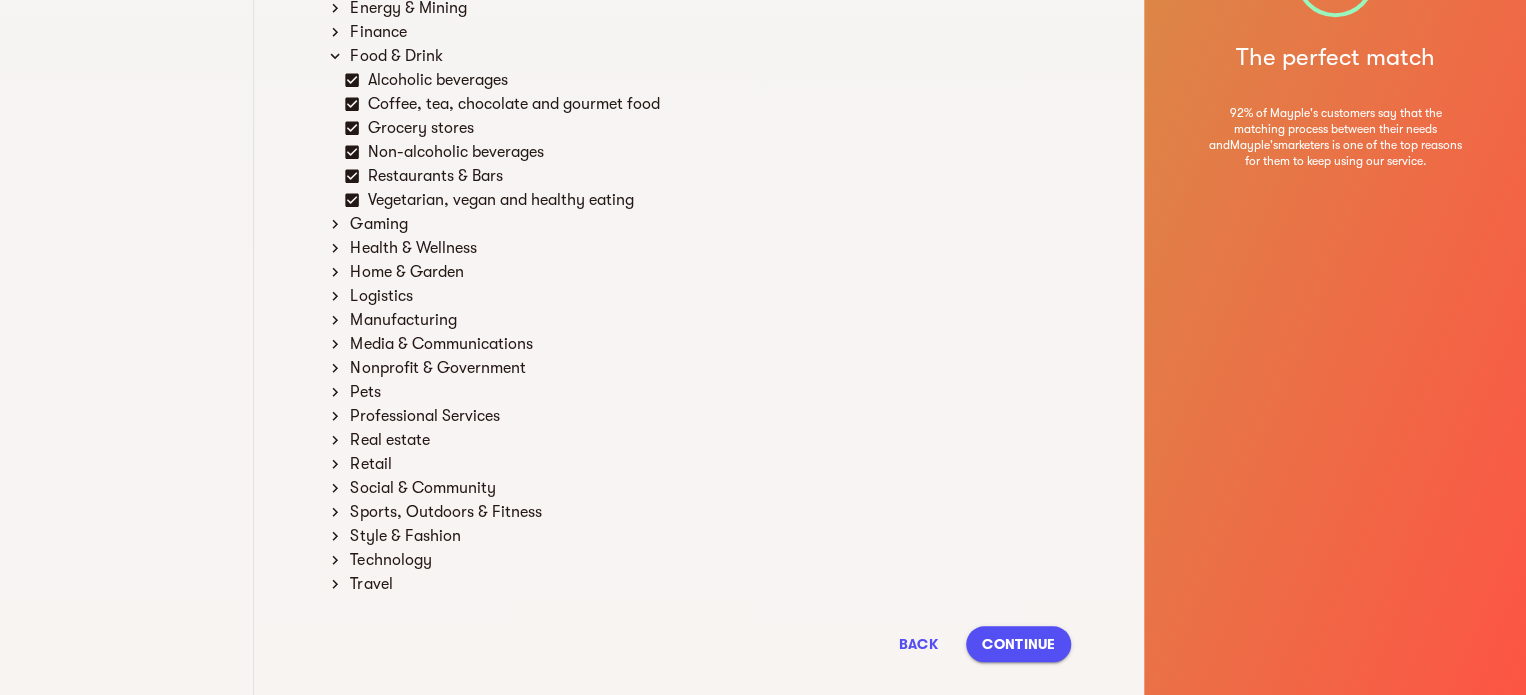 click on "Continue" at bounding box center (1018, 644) 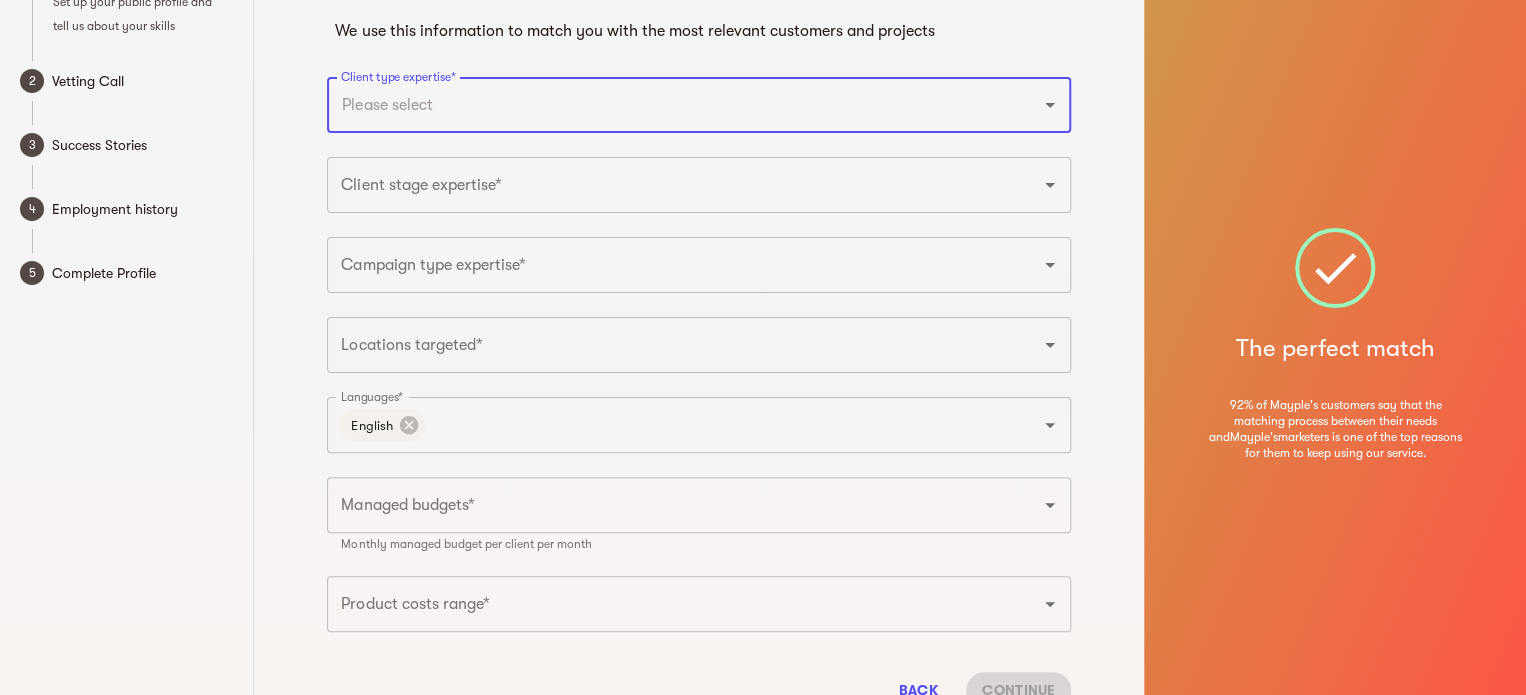 scroll, scrollTop: 0, scrollLeft: 0, axis: both 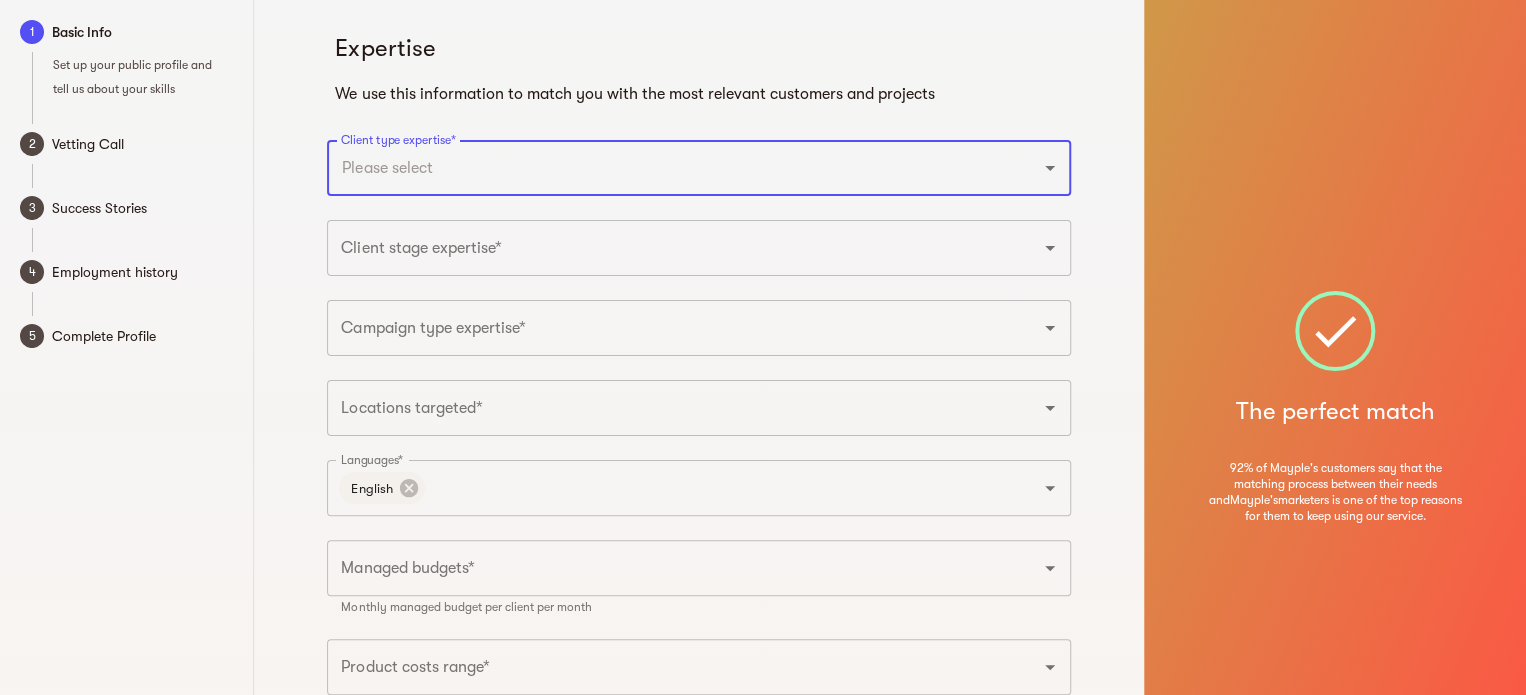 click on "Client type expertise*" at bounding box center [699, 168] 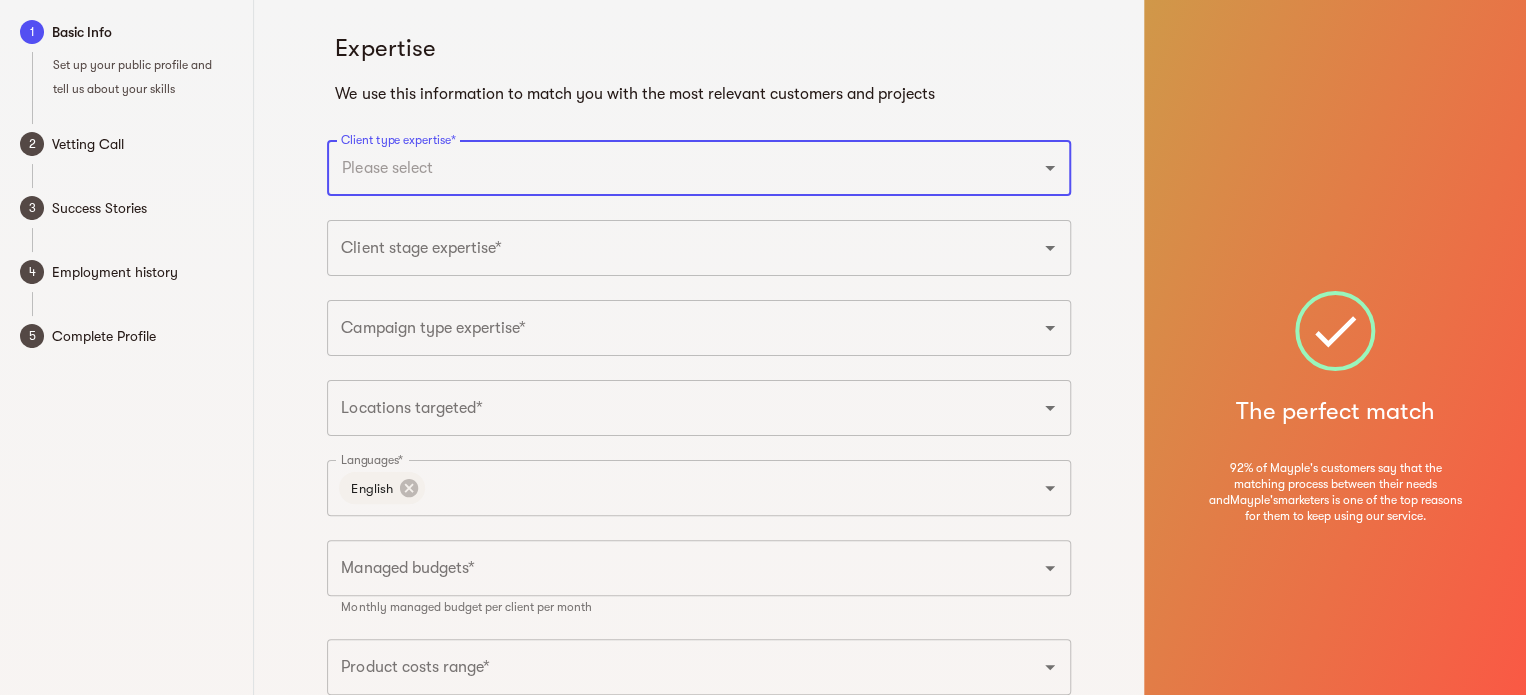click on "Client type expertise*" at bounding box center (671, 168) 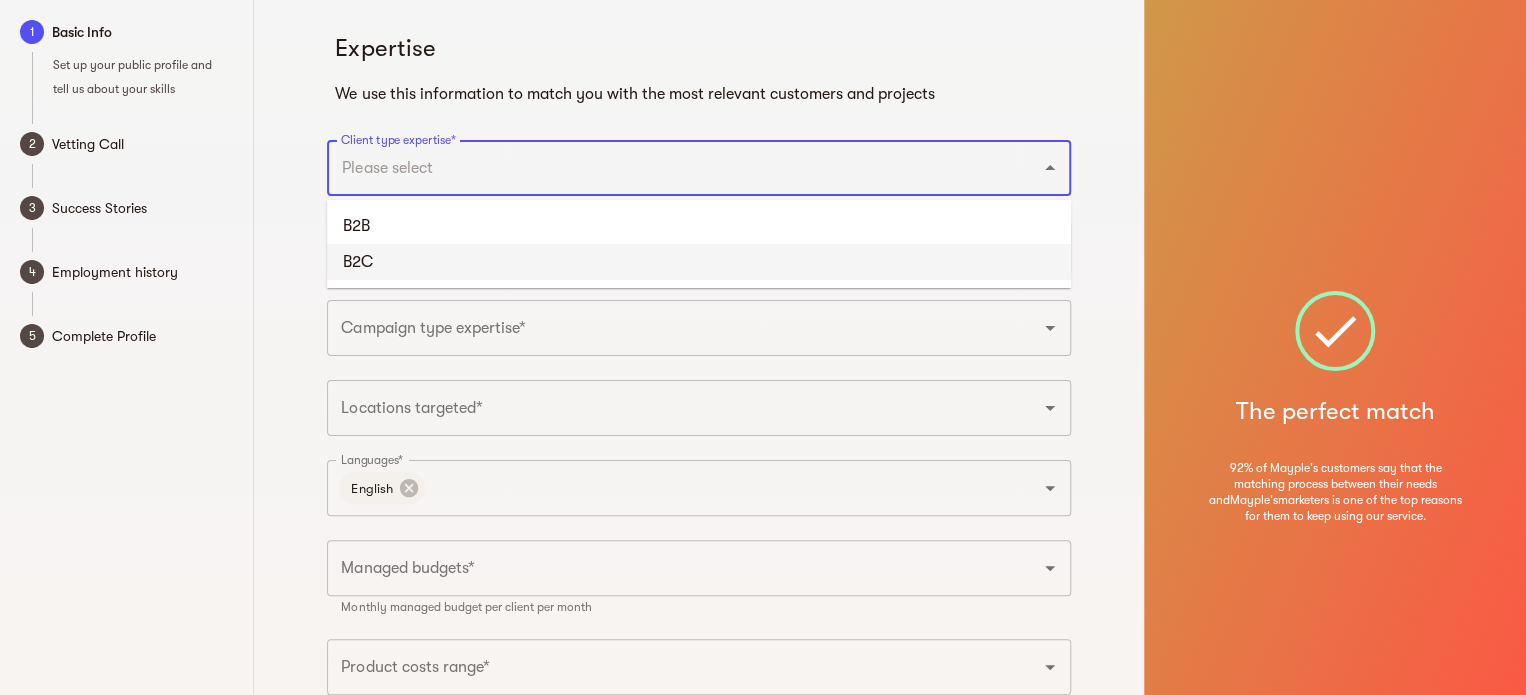 drag, startPoint x: 467, startPoint y: 237, endPoint x: 445, endPoint y: 258, distance: 30.413813 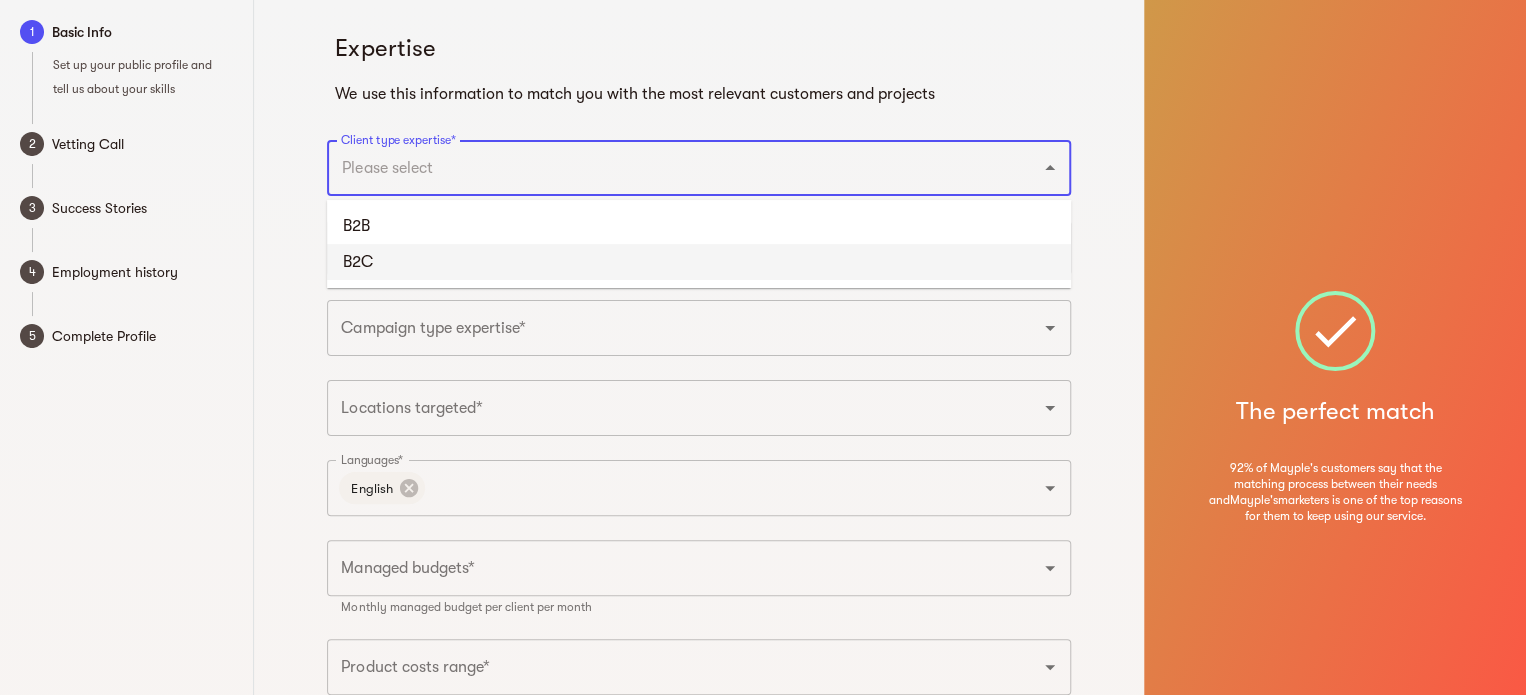 click on "B2B B2C" at bounding box center (699, 244) 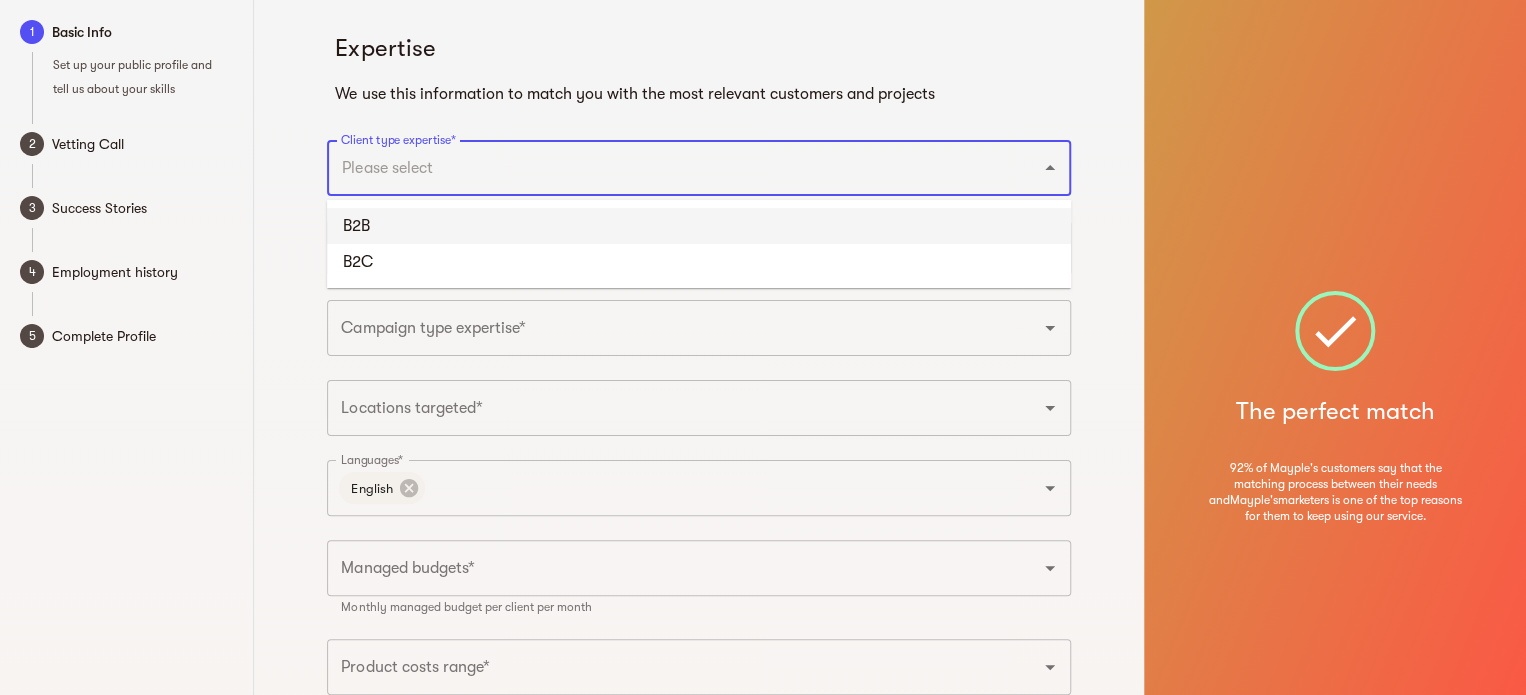 click on "B2B" at bounding box center (699, 226) 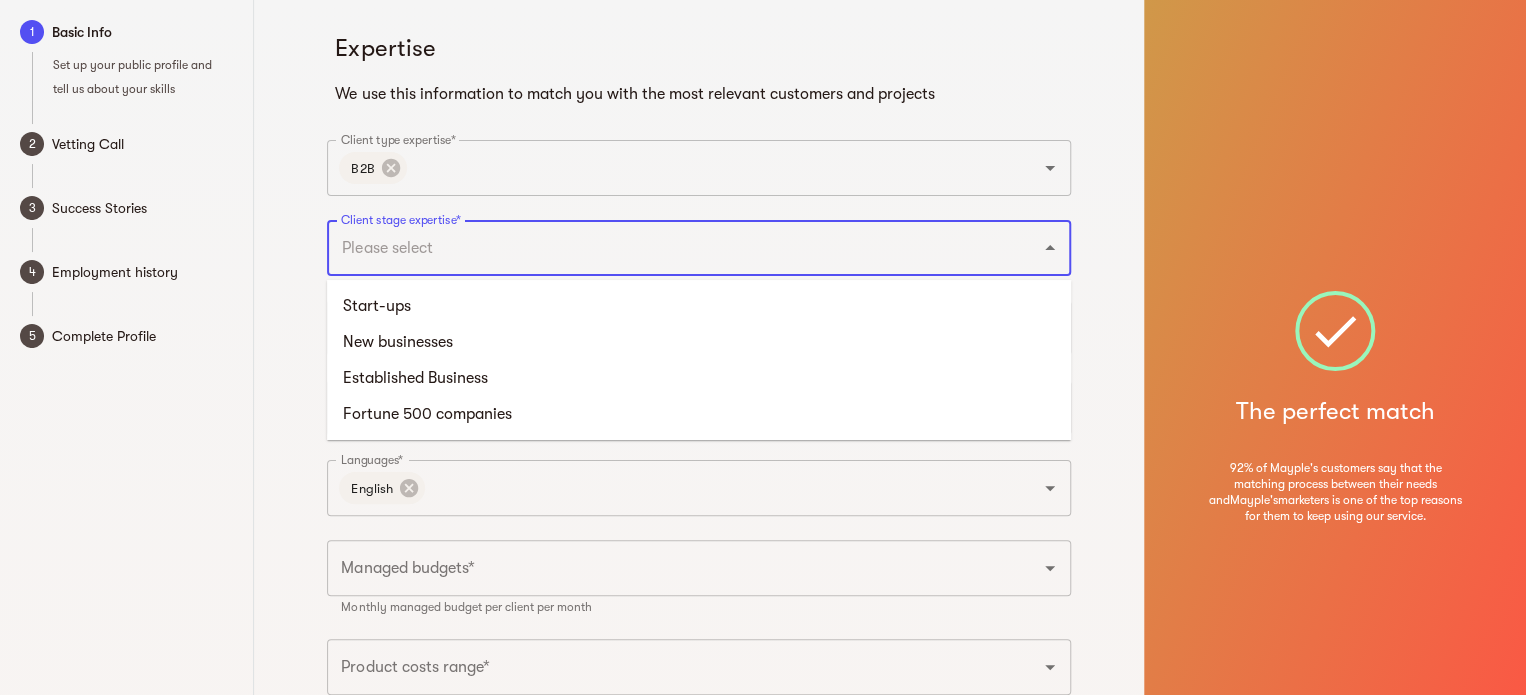 click on "Client stage expertise*" at bounding box center [671, 248] 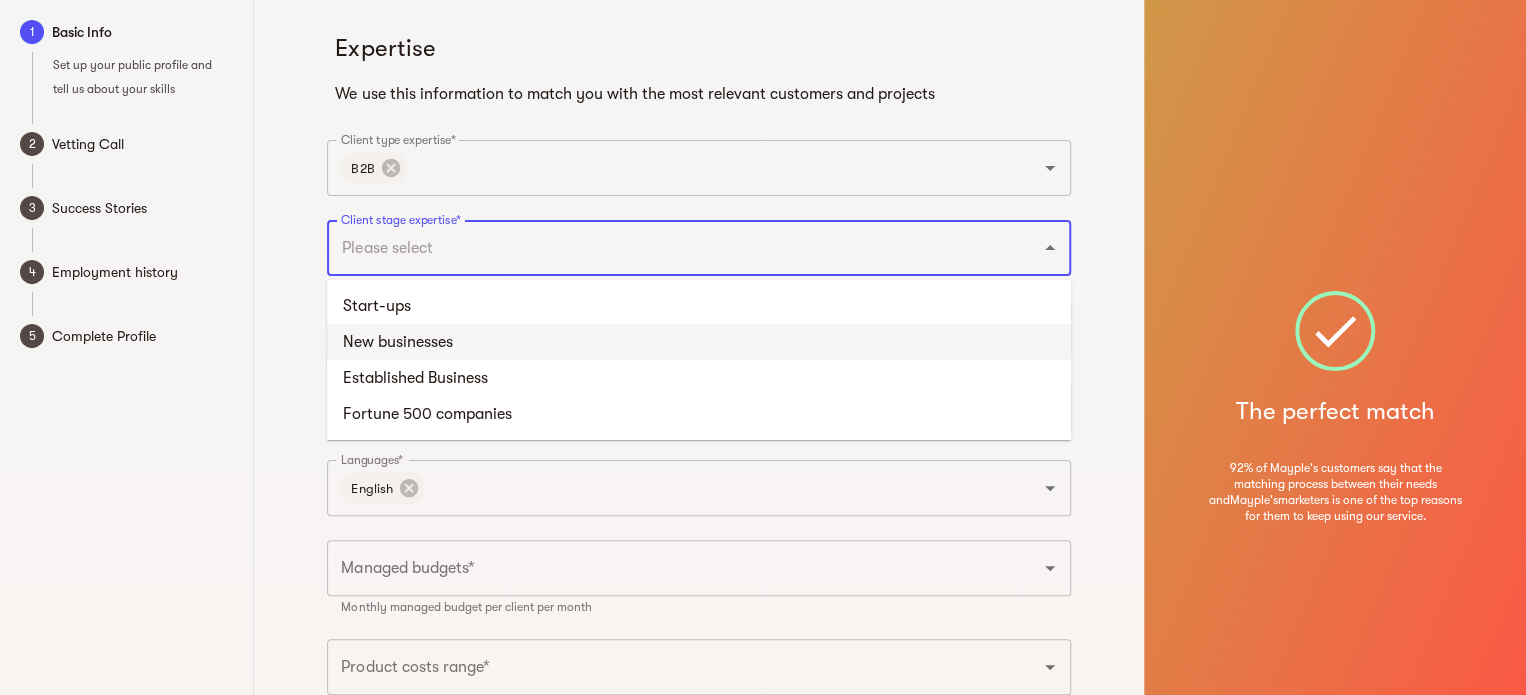 click on "New businesses" at bounding box center [699, 342] 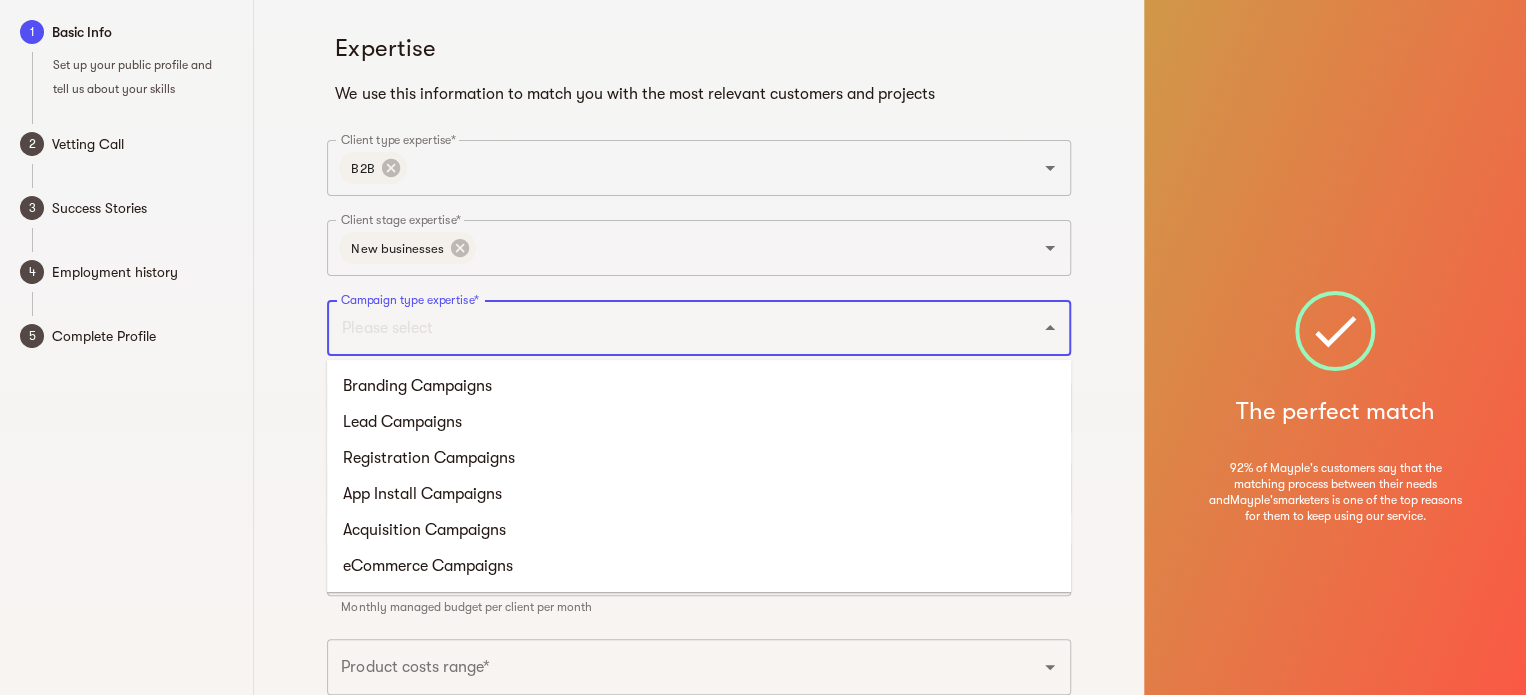 click on "Campaign type expertise*" at bounding box center (671, 328) 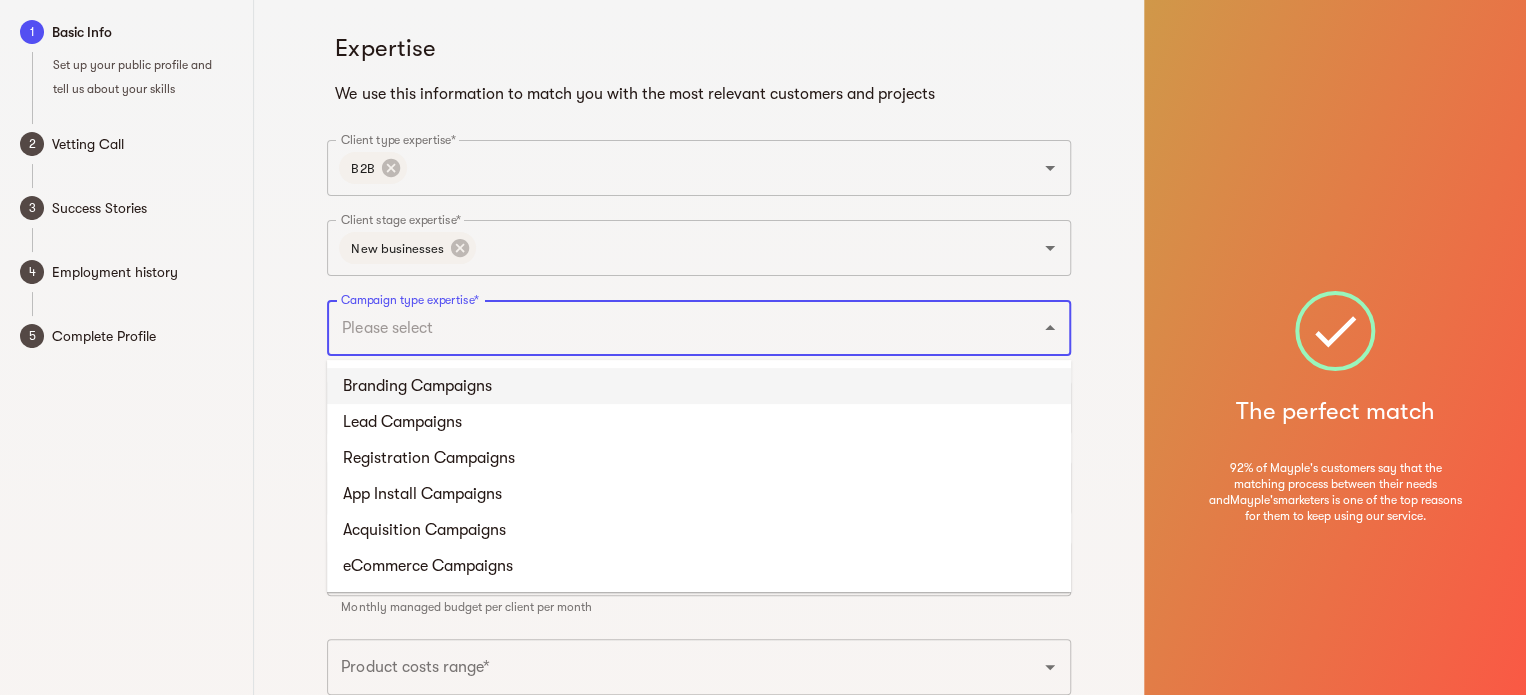 click on "Branding Campaigns" at bounding box center (699, 386) 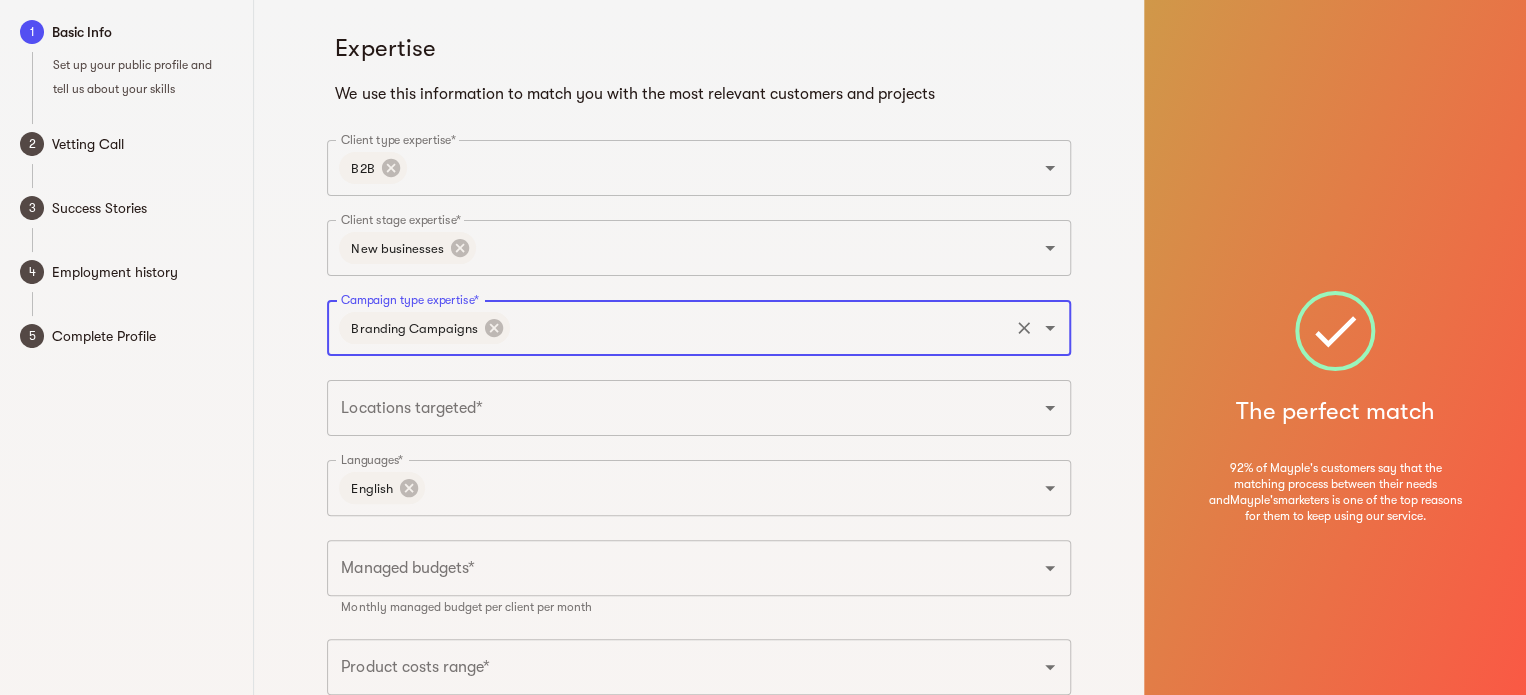 click on "Locations targeted*" at bounding box center [671, 408] 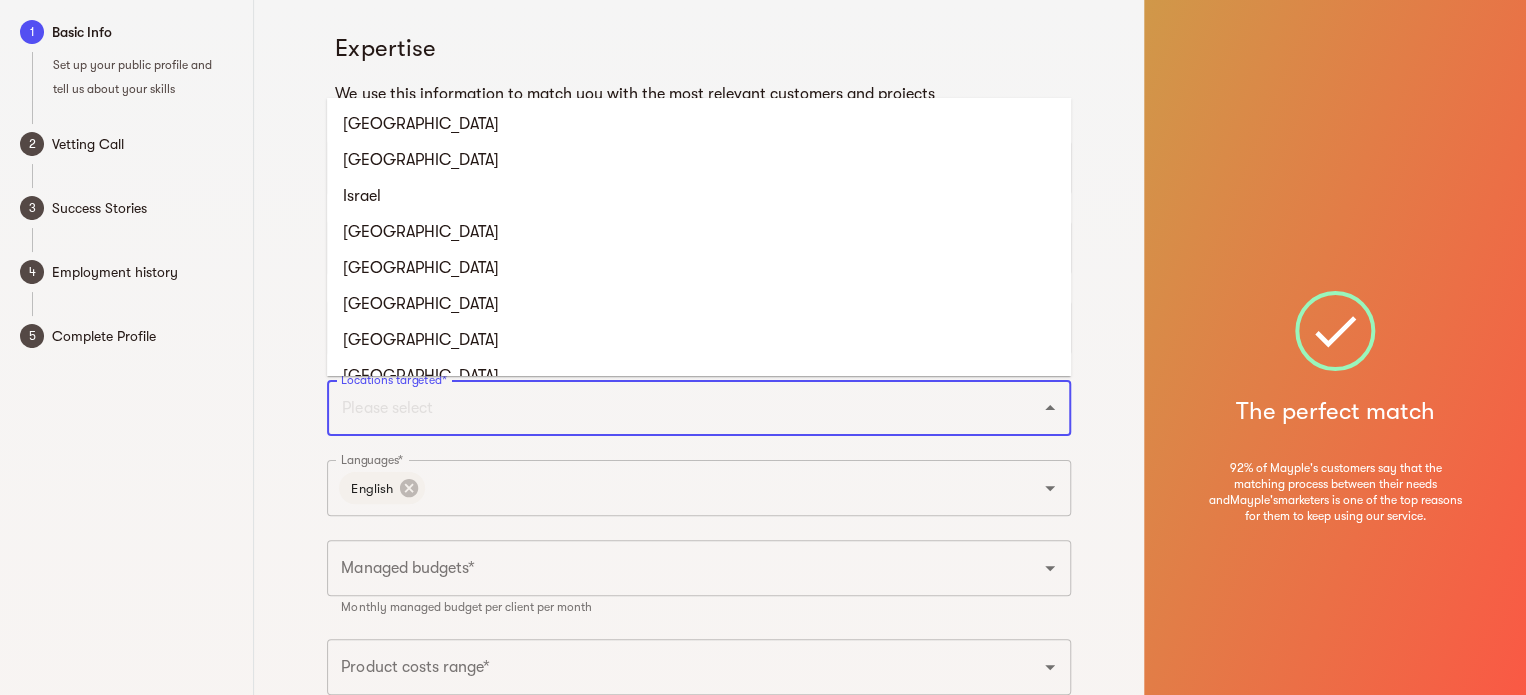 type on "[GEOGRAPHIC_DATA]" 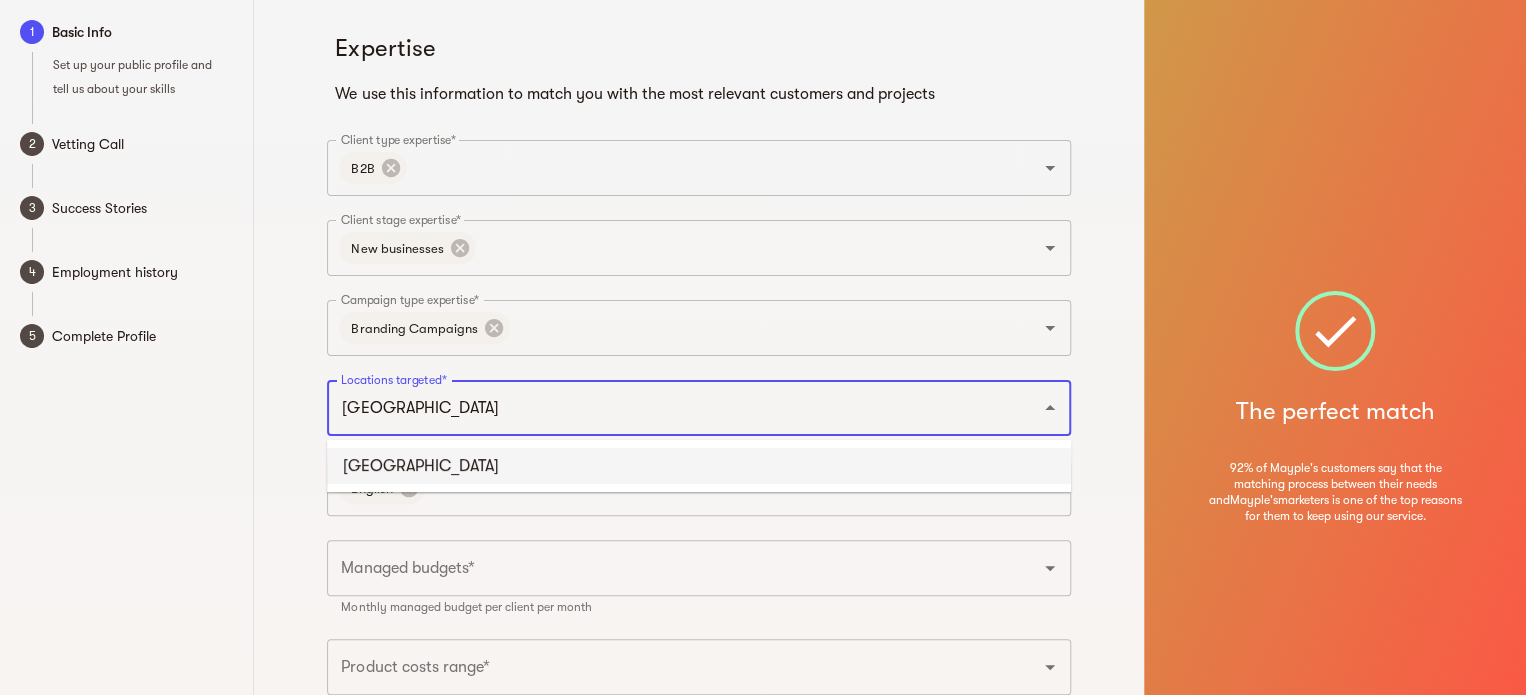 click on "[GEOGRAPHIC_DATA]" at bounding box center [699, 466] 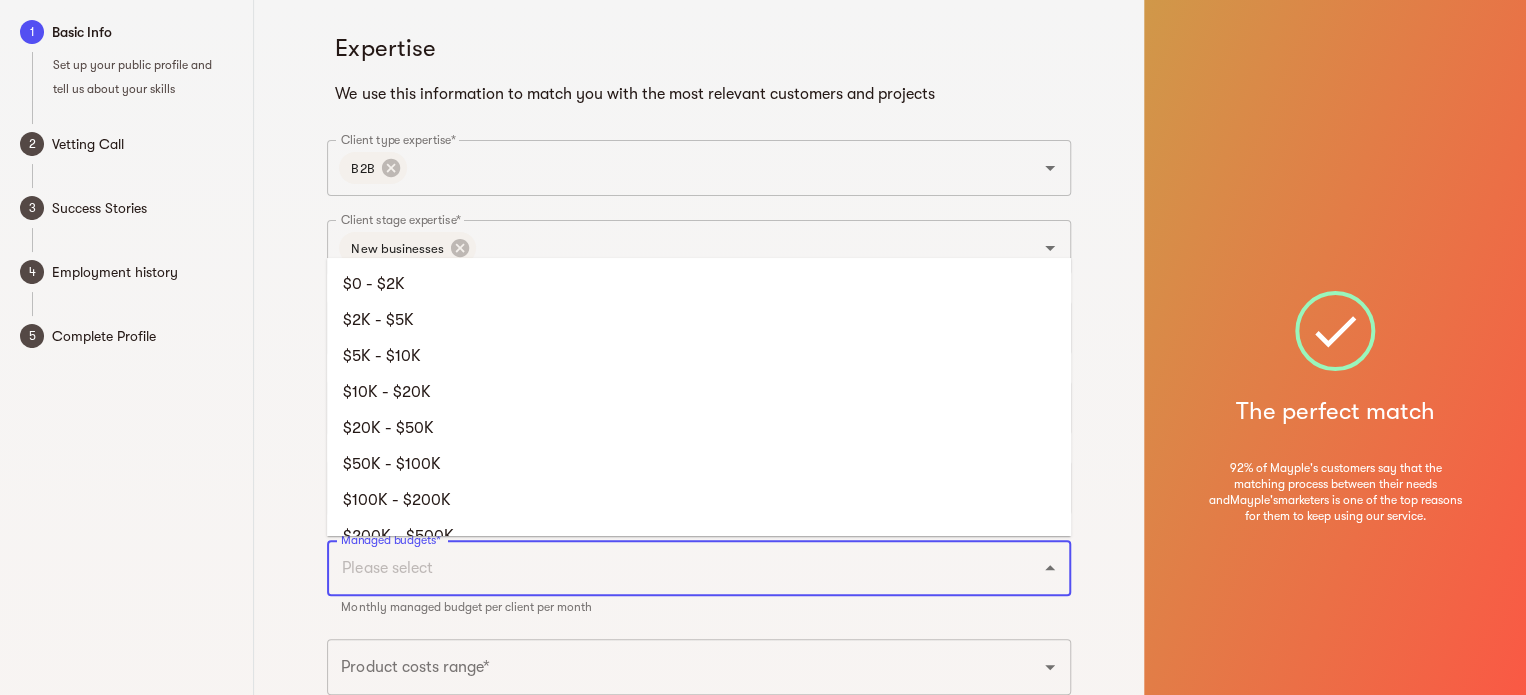 click on "Managed budgets*" at bounding box center [671, 568] 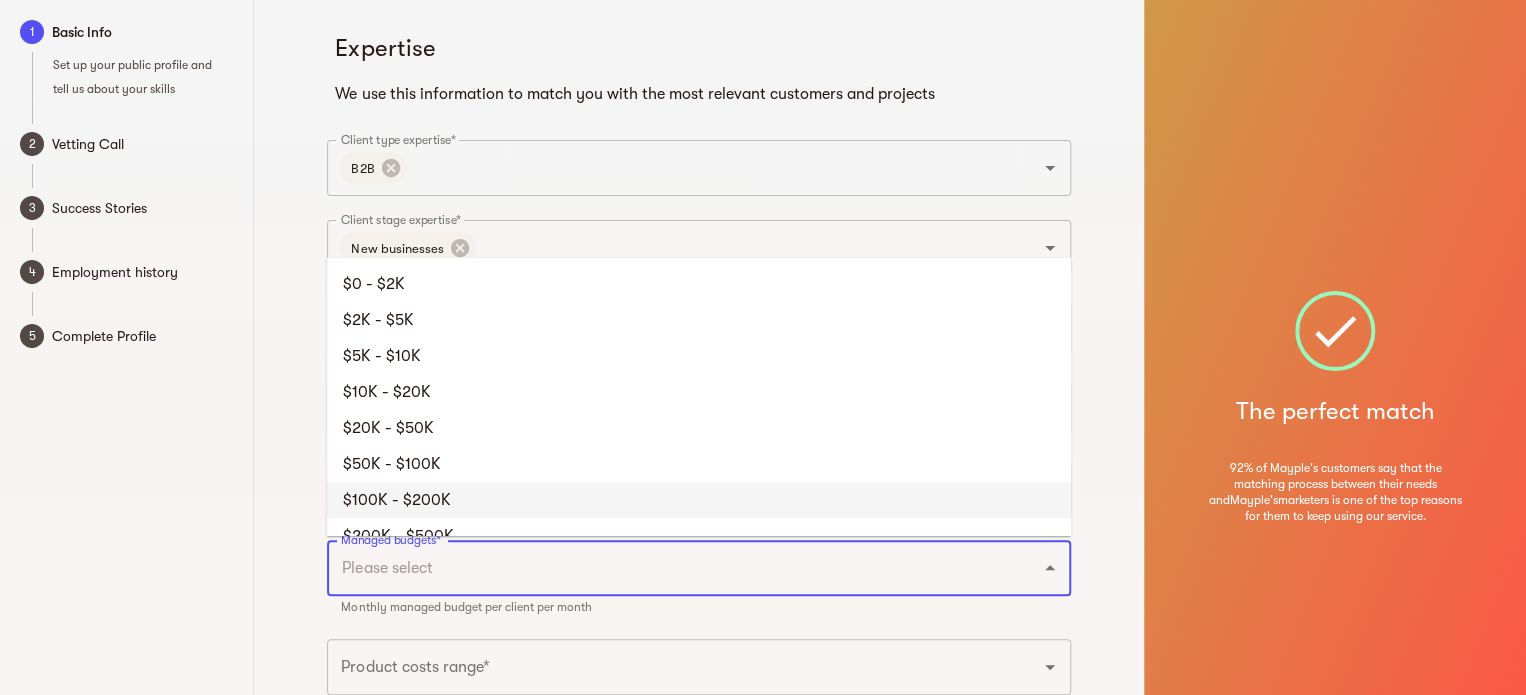 drag, startPoint x: 412, startPoint y: 491, endPoint x: 421, endPoint y: 526, distance: 36.138622 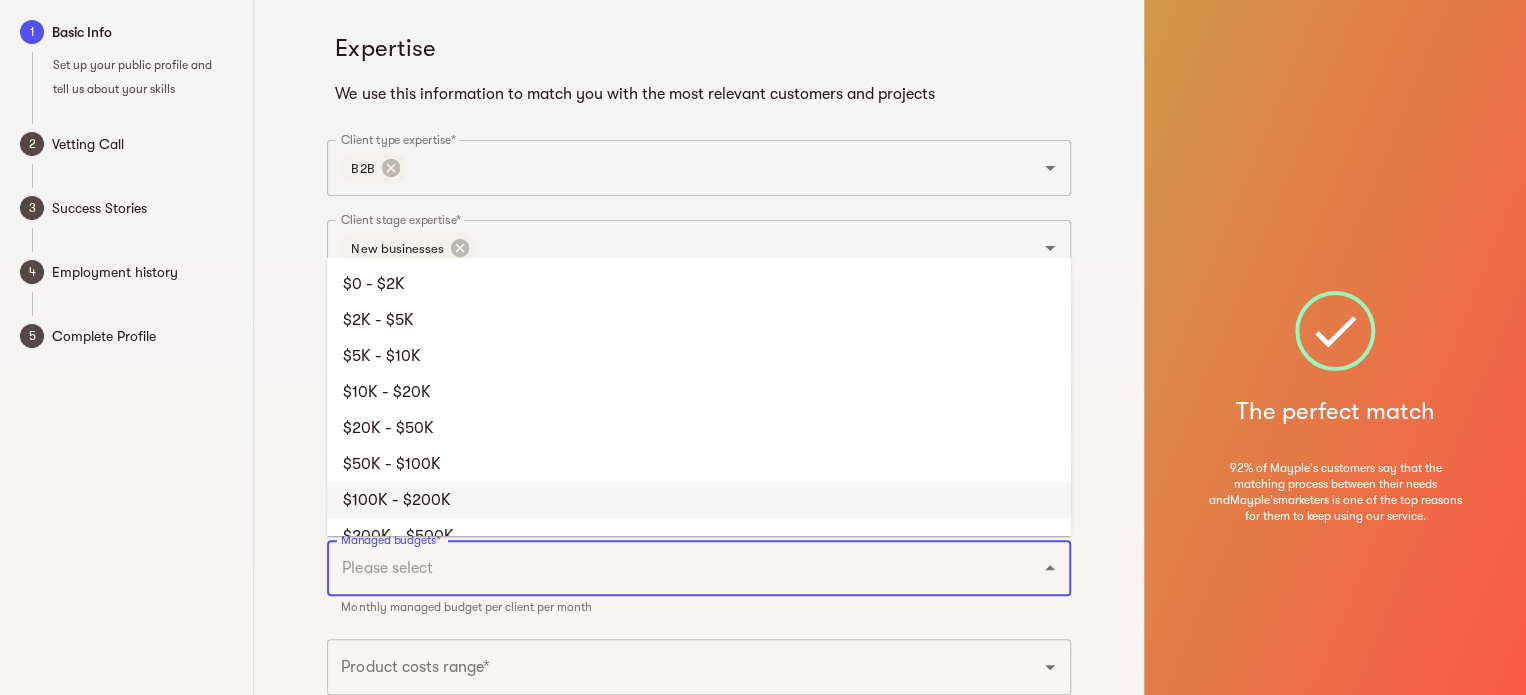 click on "$100K - $200K" at bounding box center [699, 500] 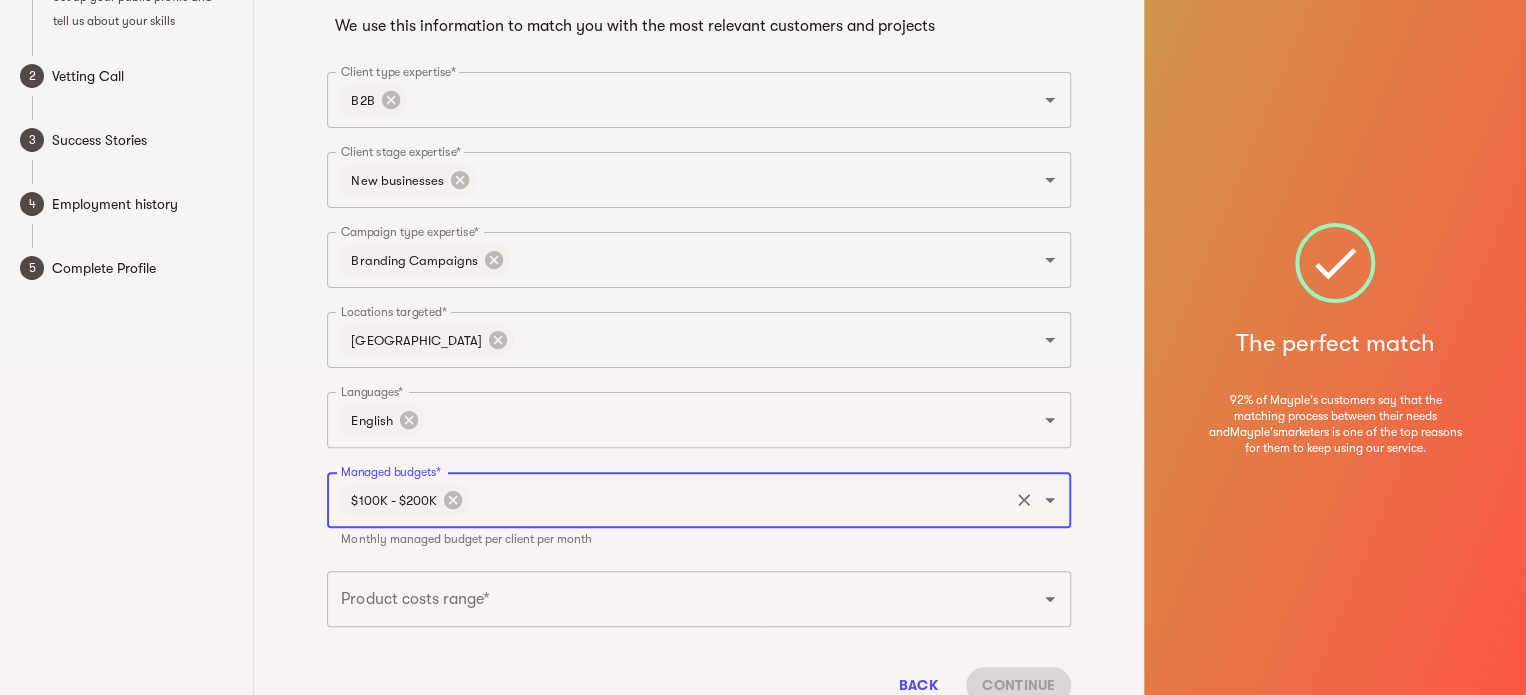 scroll, scrollTop: 144, scrollLeft: 0, axis: vertical 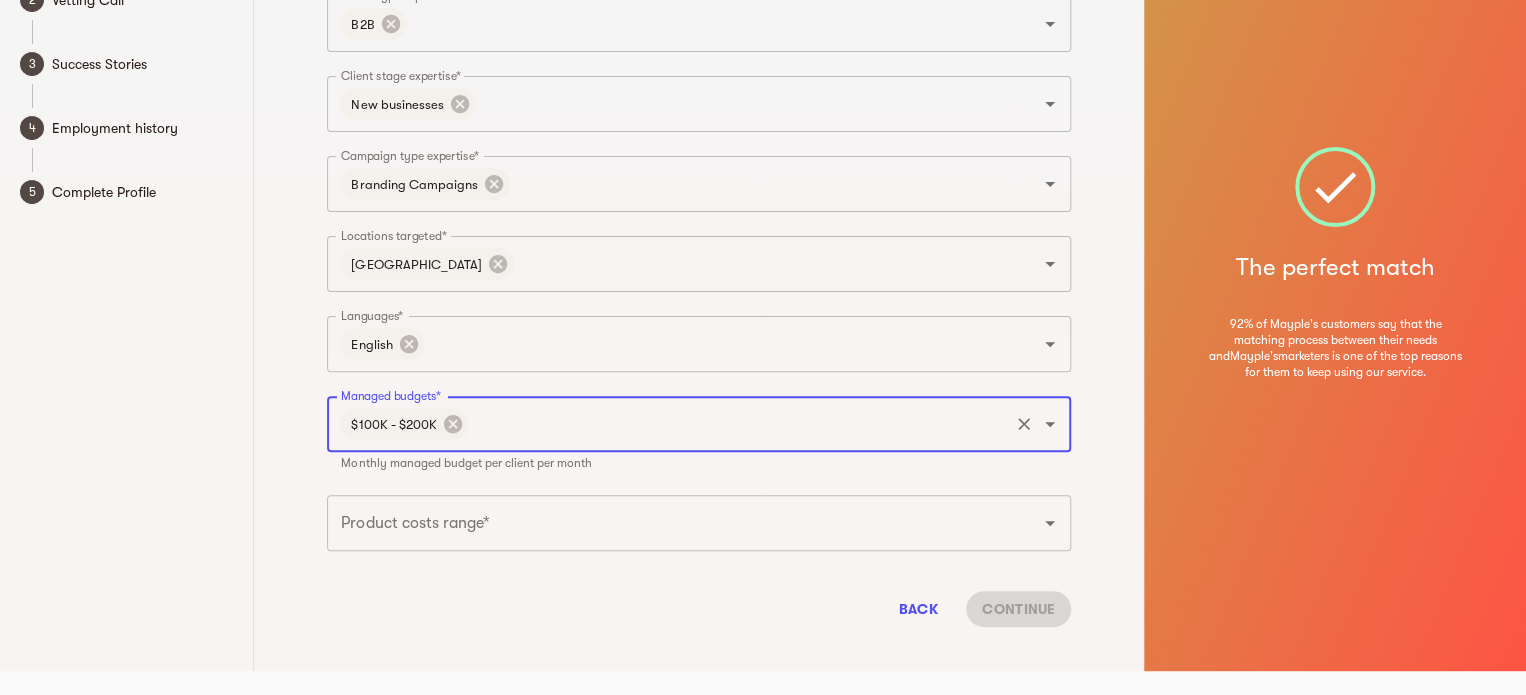 click on "Product costs range*" at bounding box center [699, 523] 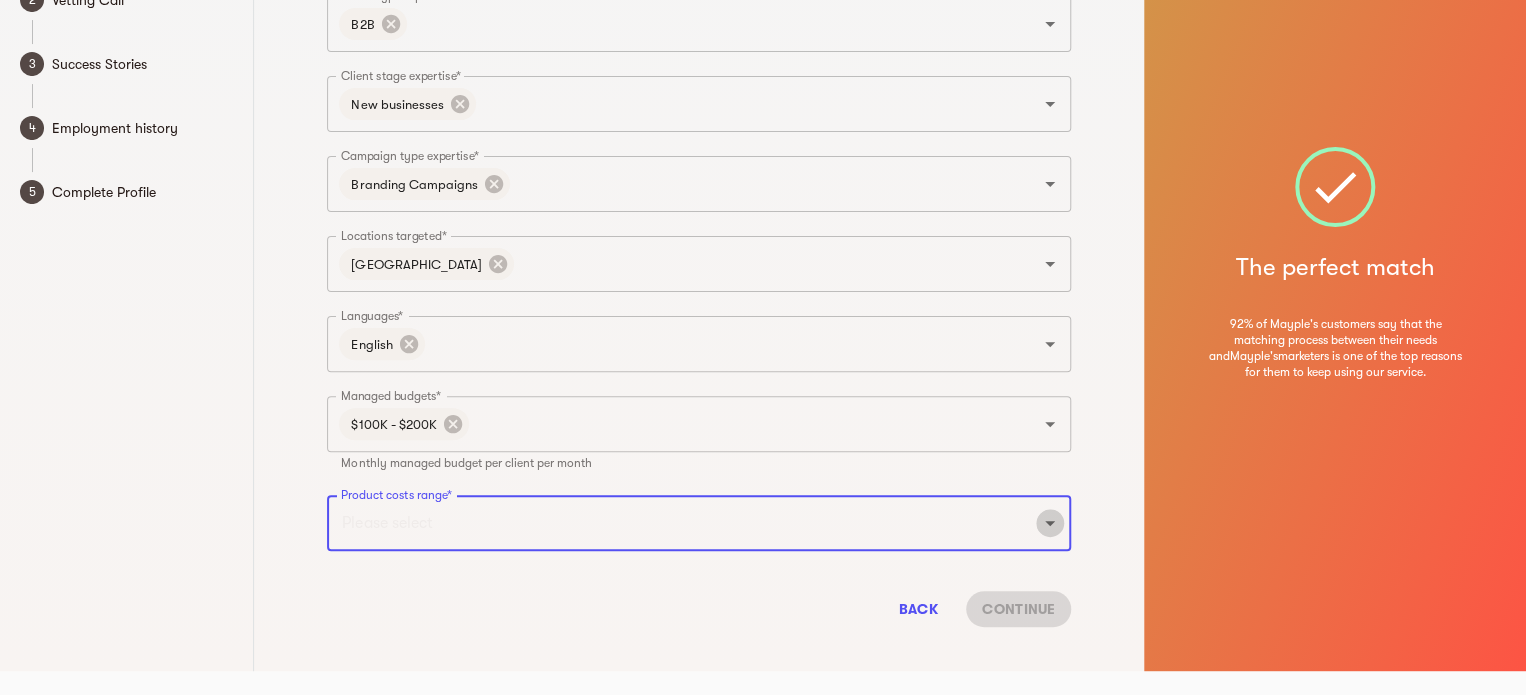 click 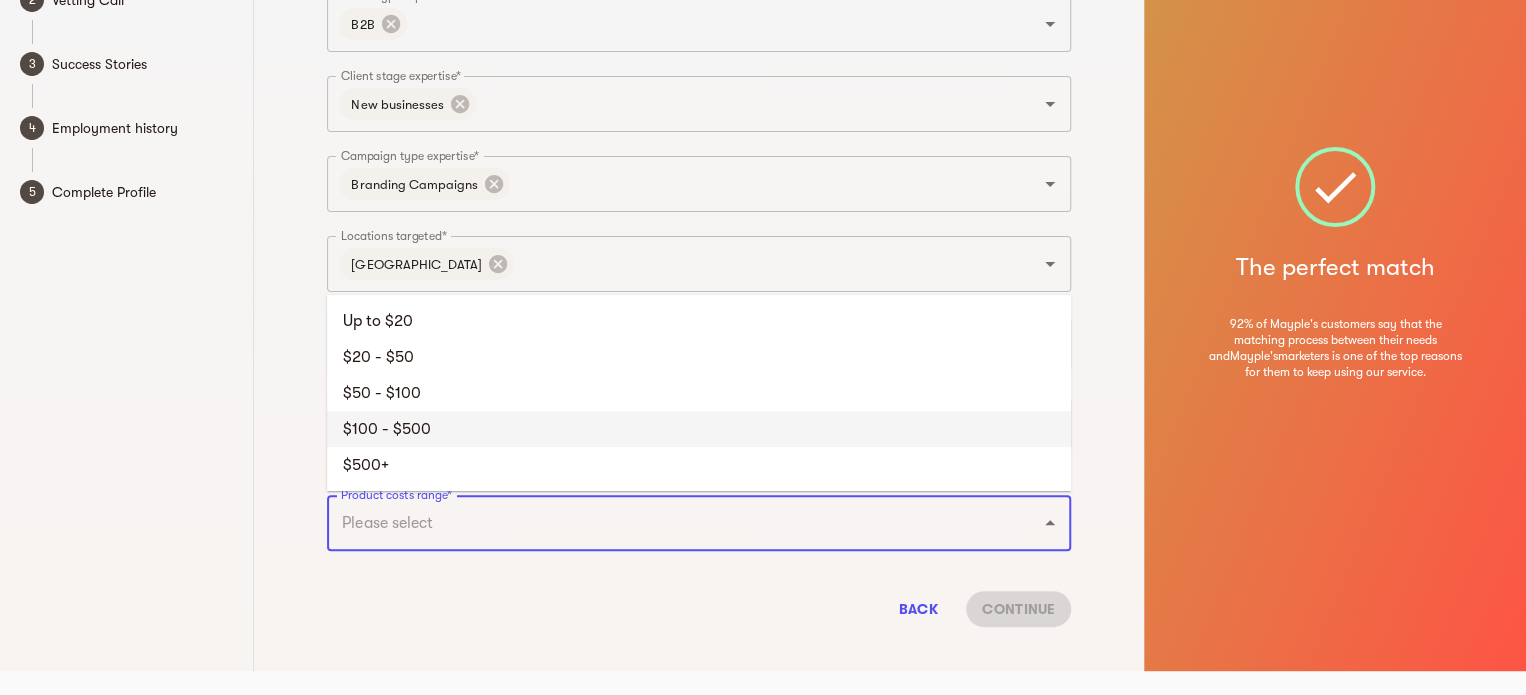 click on "$100 - $500" at bounding box center [699, 429] 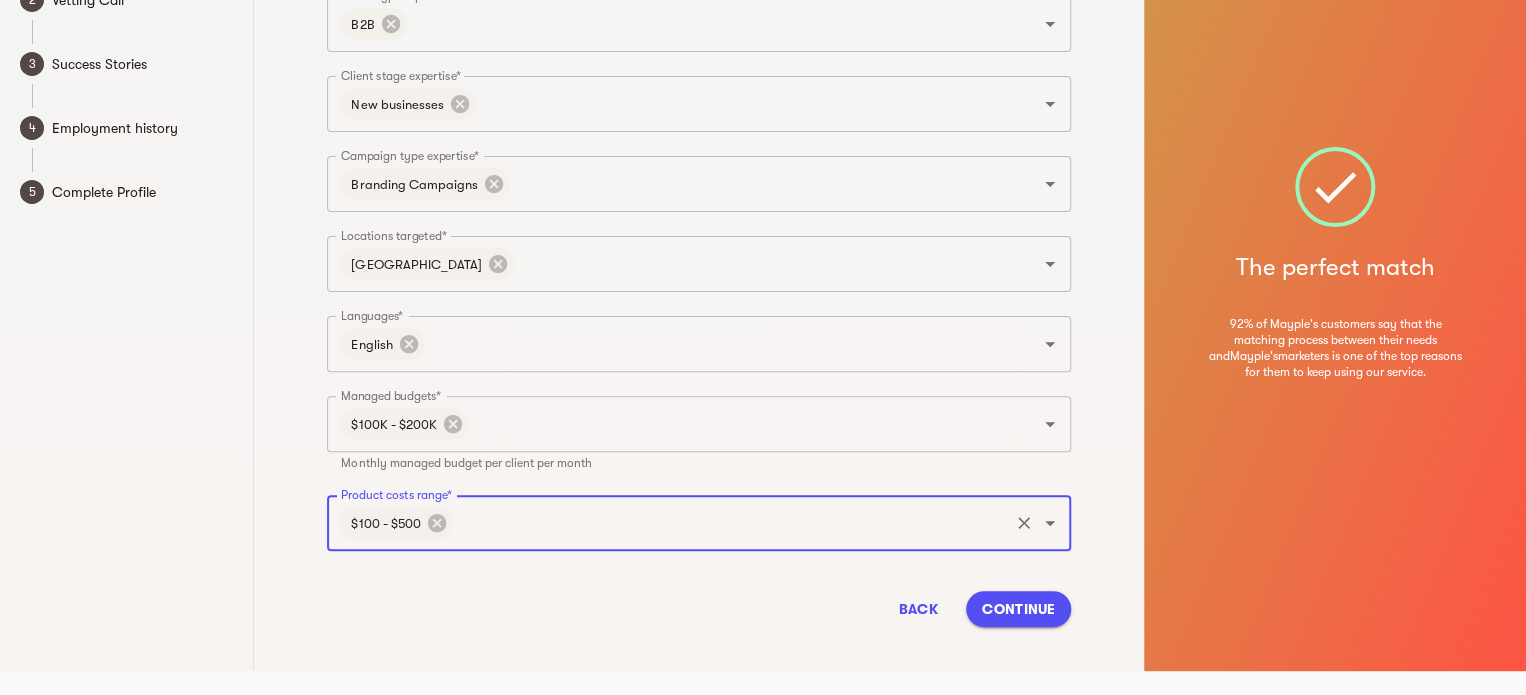 click on "Back Continue" at bounding box center (699, 609) 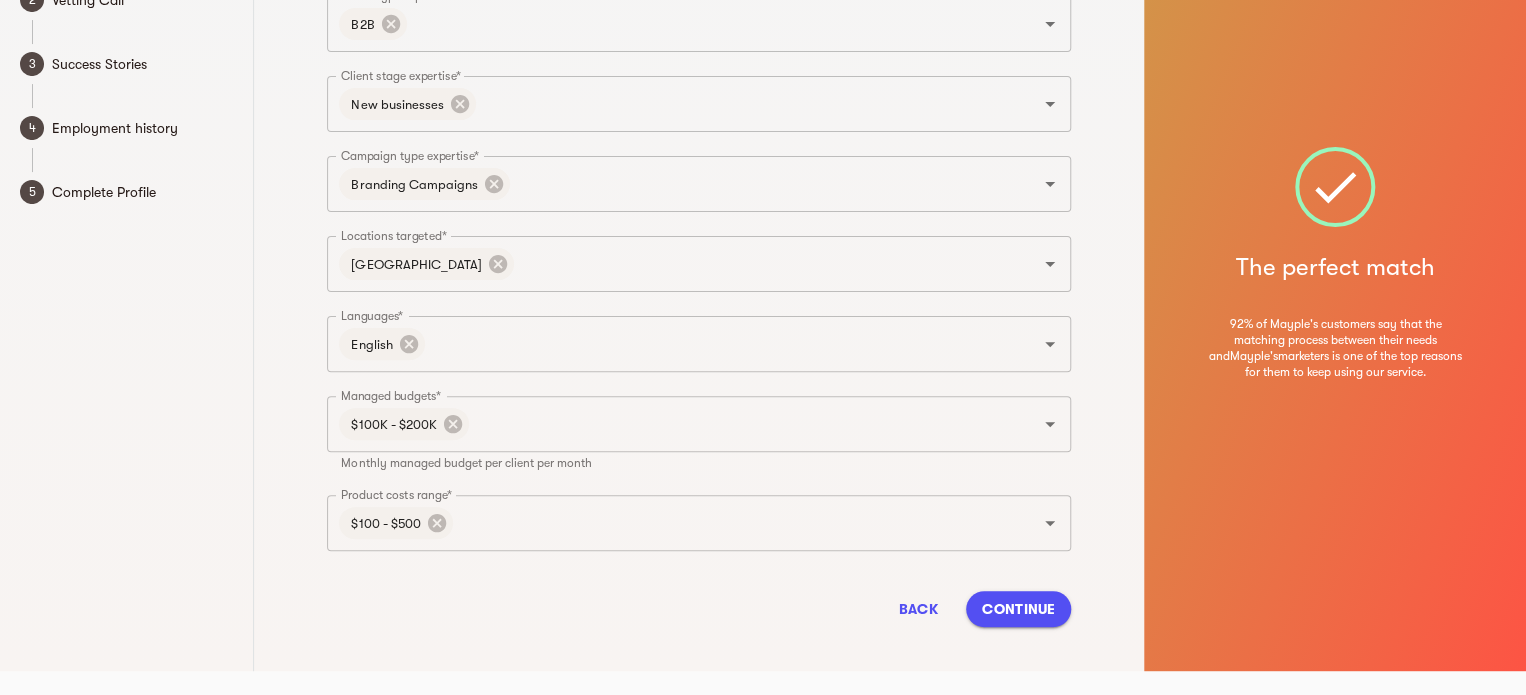 click on "Continue" at bounding box center [1018, 609] 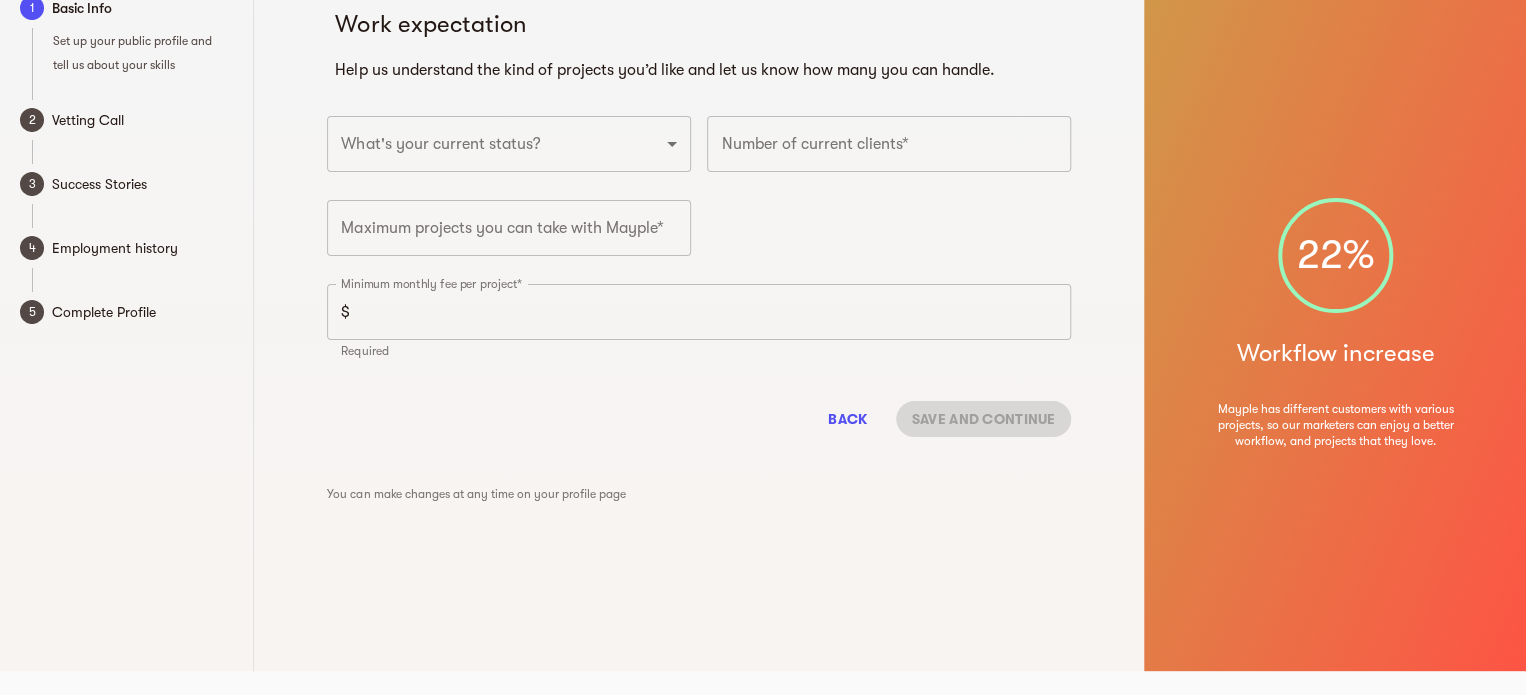 scroll, scrollTop: 24, scrollLeft: 0, axis: vertical 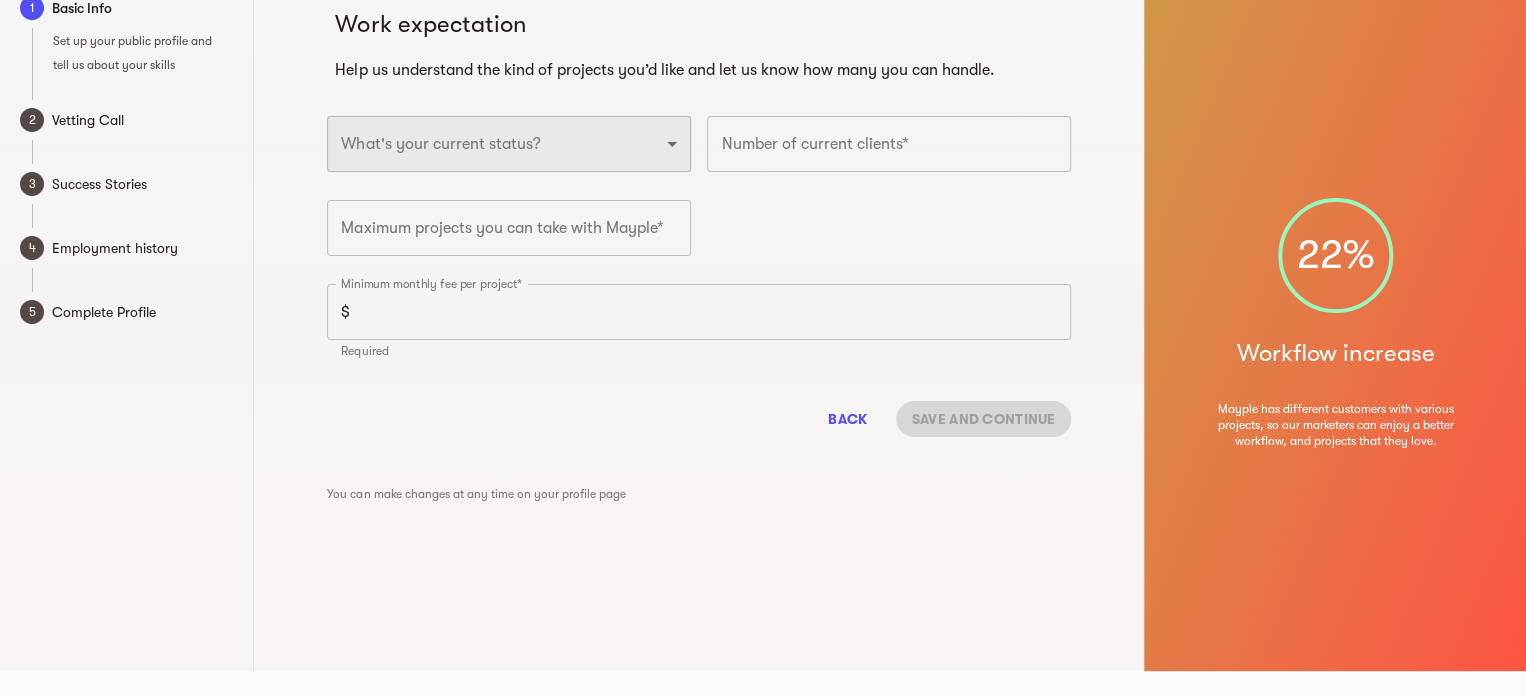 click on "Full-time freelancer [DEMOGRAPHIC_DATA] job New-freelancing [DEMOGRAPHIC_DATA]-freelance Searching for a [DEMOGRAPHIC_DATA] job" at bounding box center [509, 144] 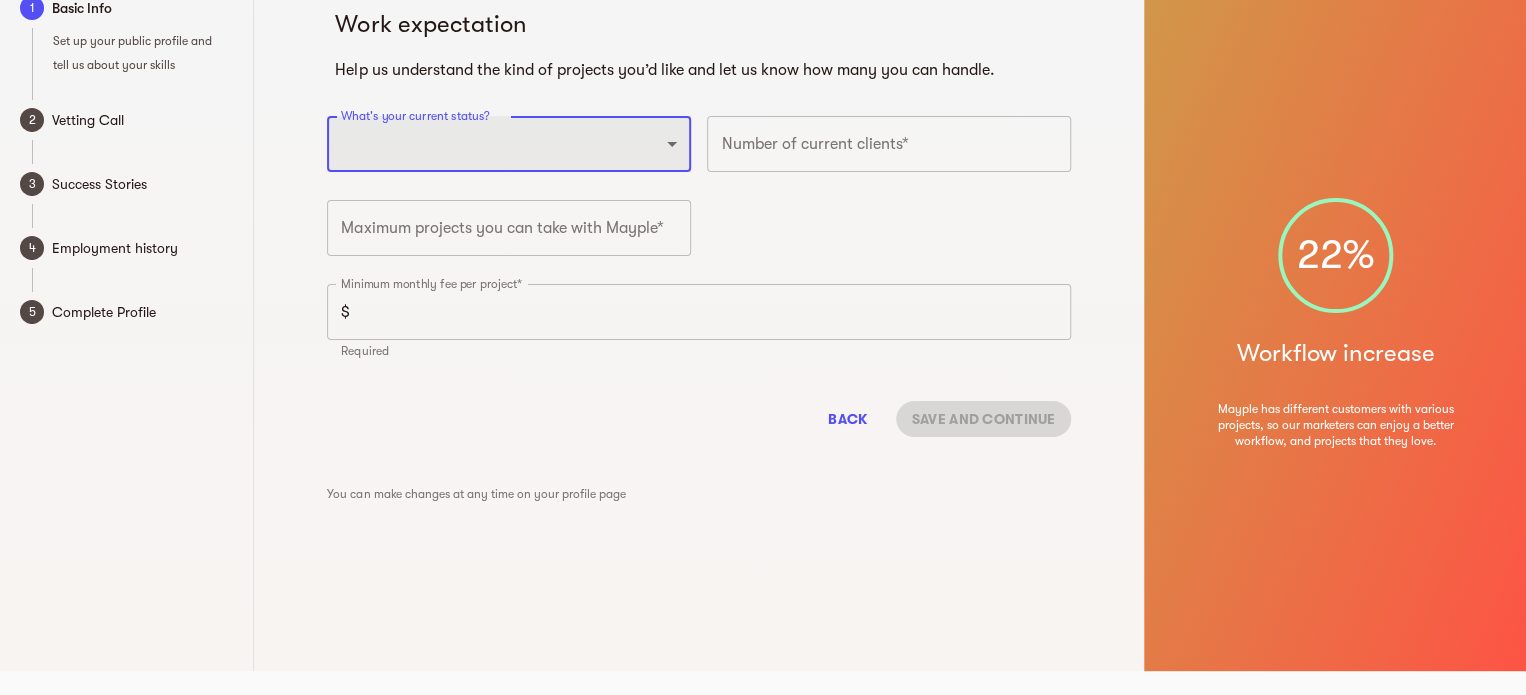 select on "FULLTIME_FREELANCER" 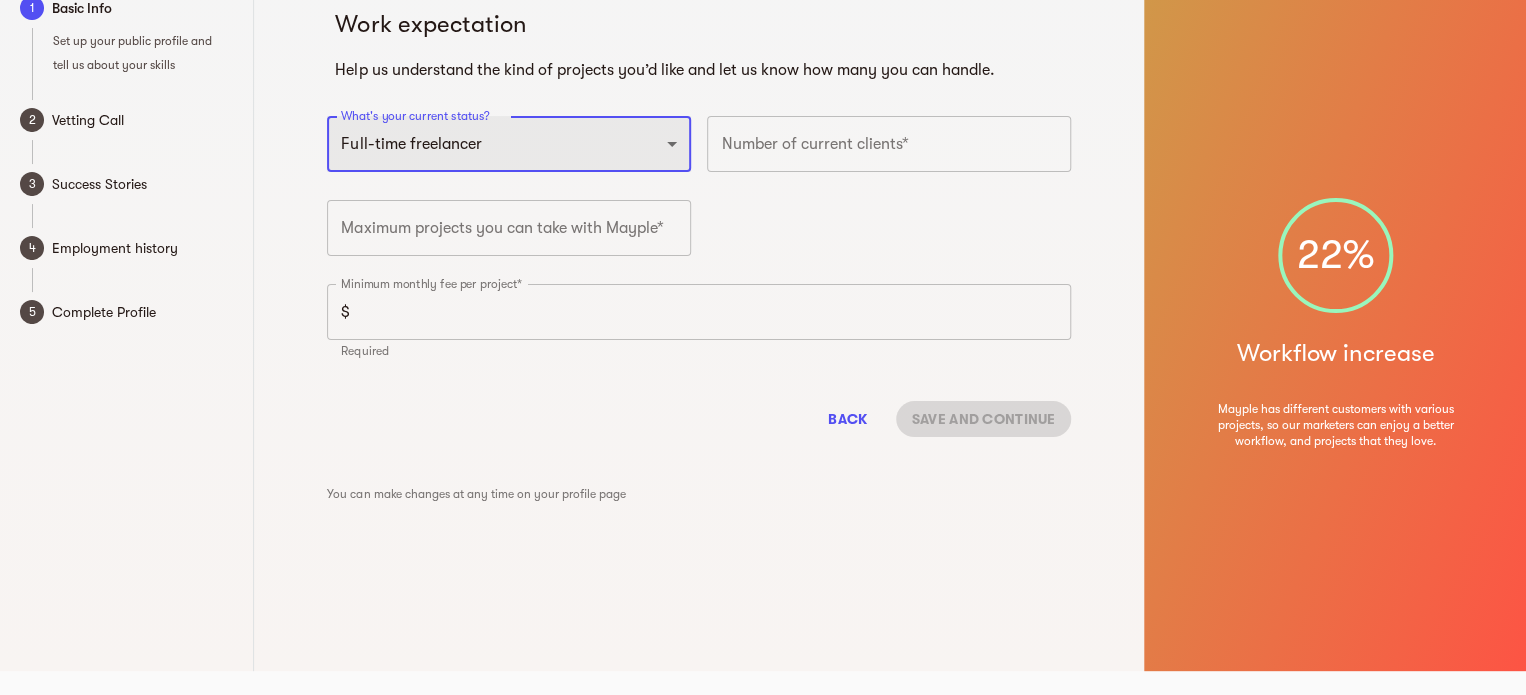 click on "Full-time freelancer [DEMOGRAPHIC_DATA] job New-freelancing [DEMOGRAPHIC_DATA]-freelance Searching for a [DEMOGRAPHIC_DATA] job" at bounding box center [509, 144] 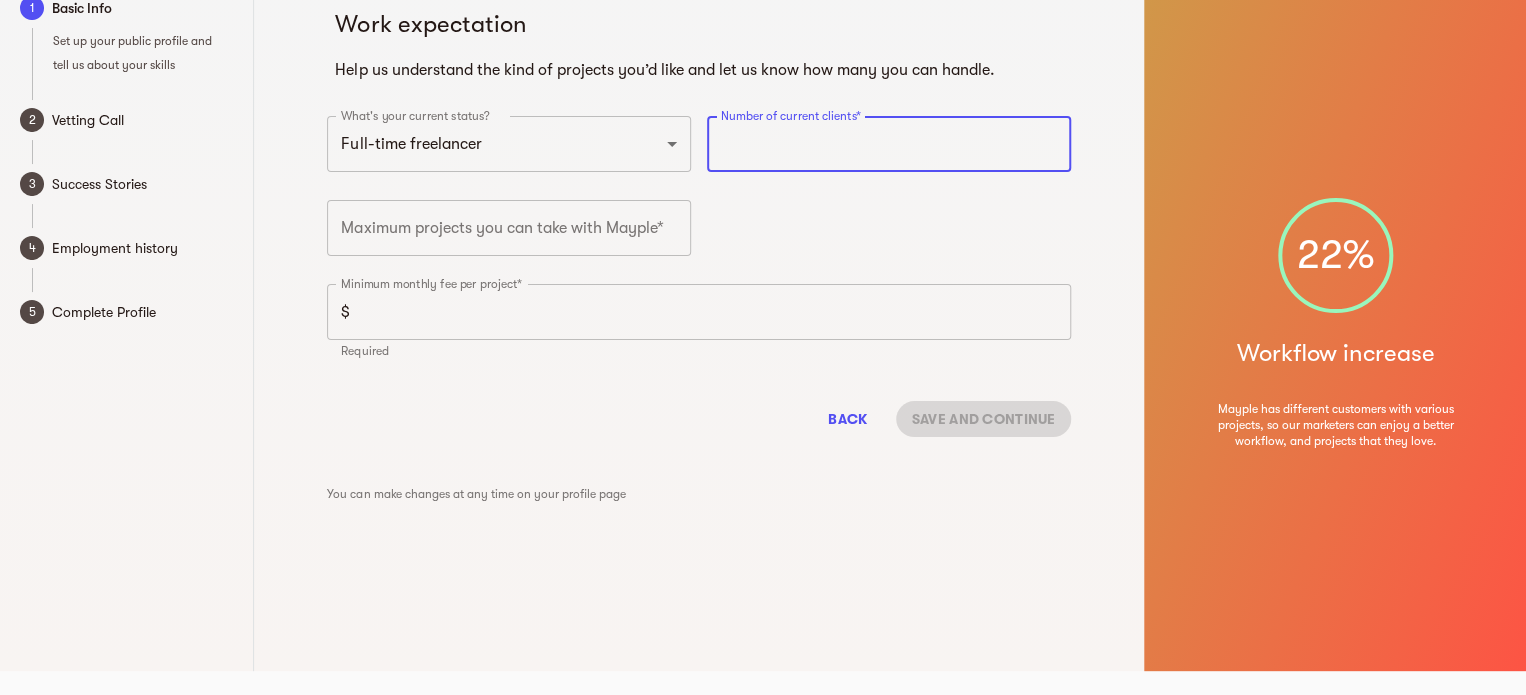 click at bounding box center (889, 144) 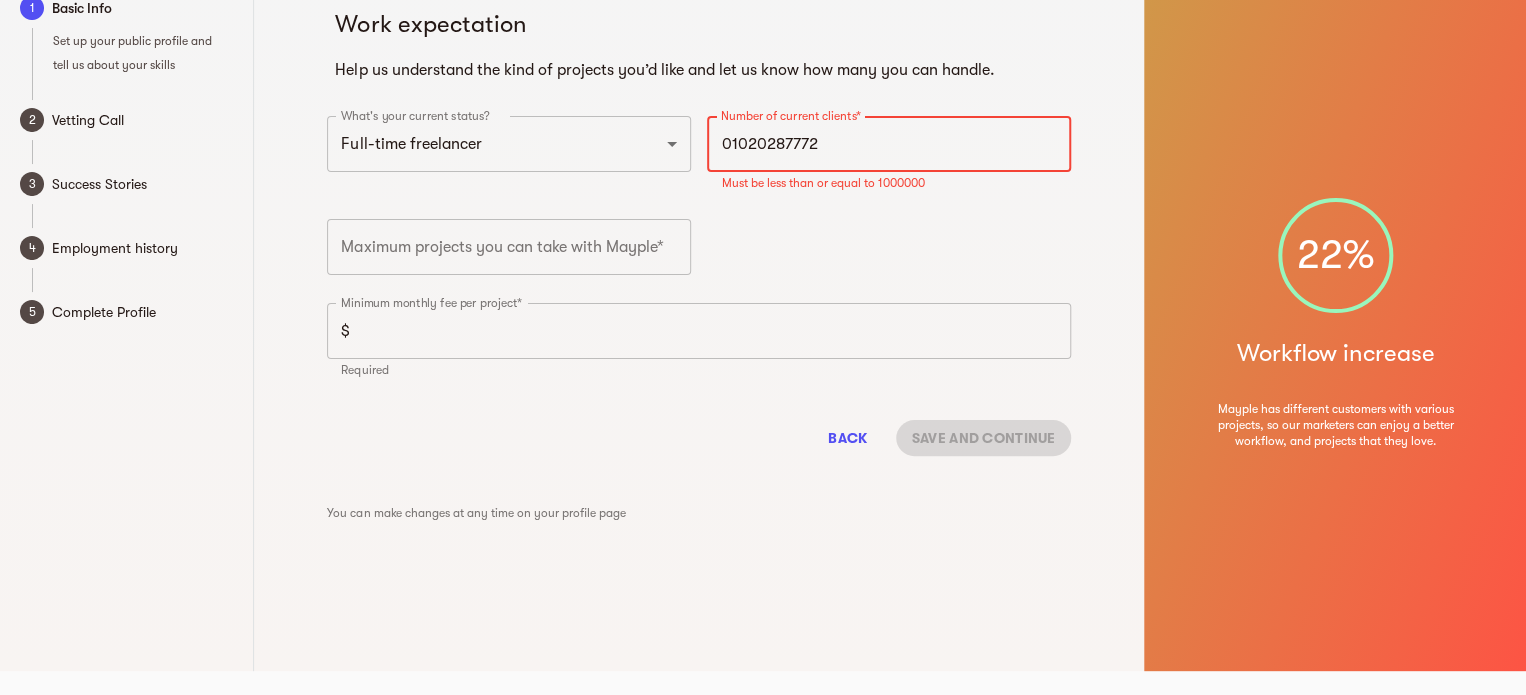 drag, startPoint x: 882, startPoint y: 160, endPoint x: 708, endPoint y: 157, distance: 174.02586 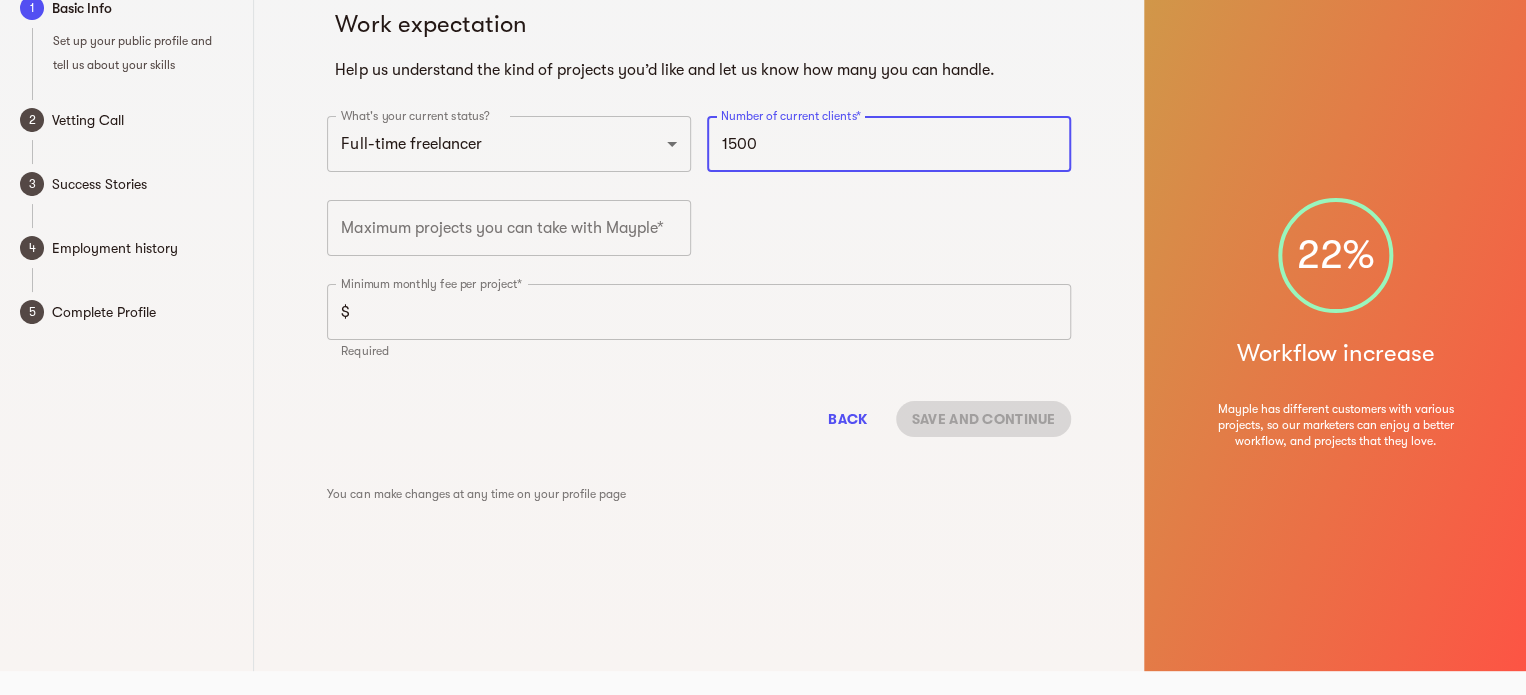 type on "1500" 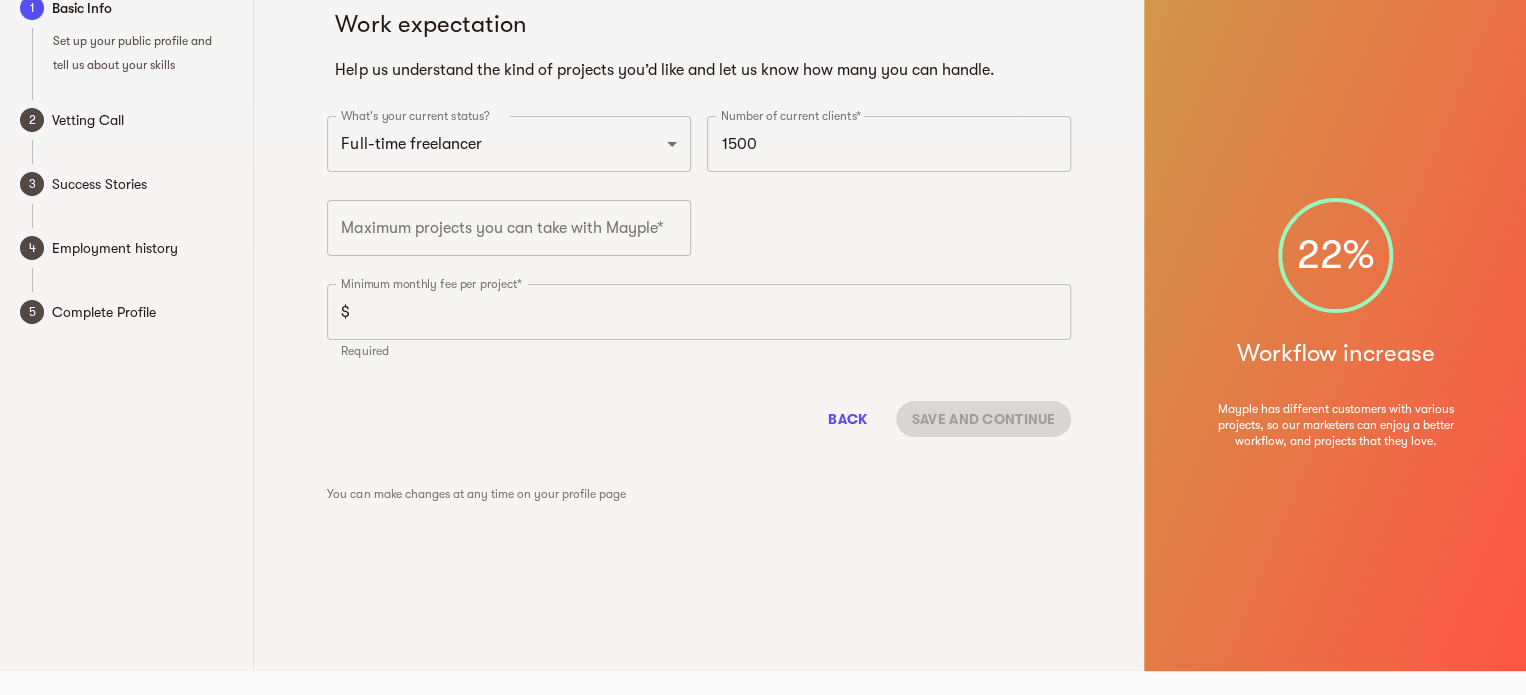 click on "Back Save and continue" at bounding box center [699, 419] 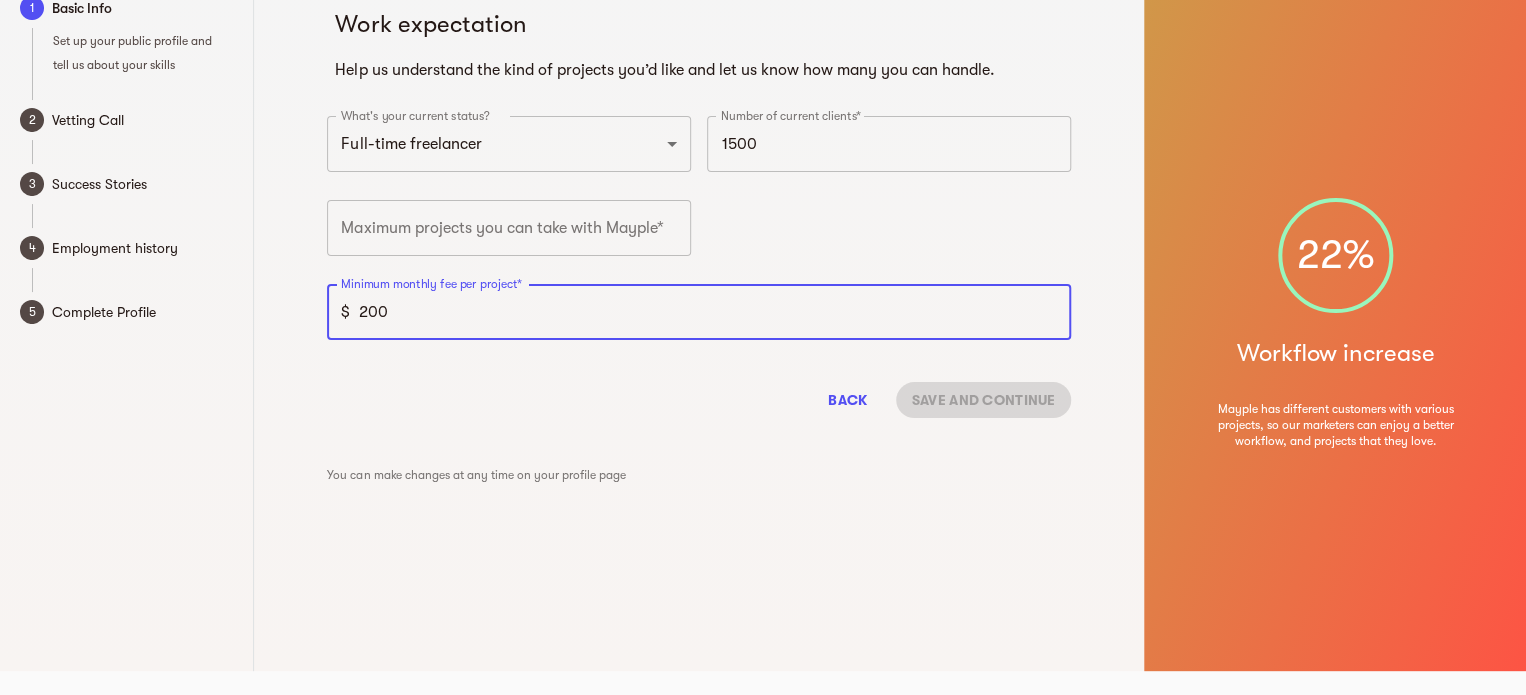 type on "200" 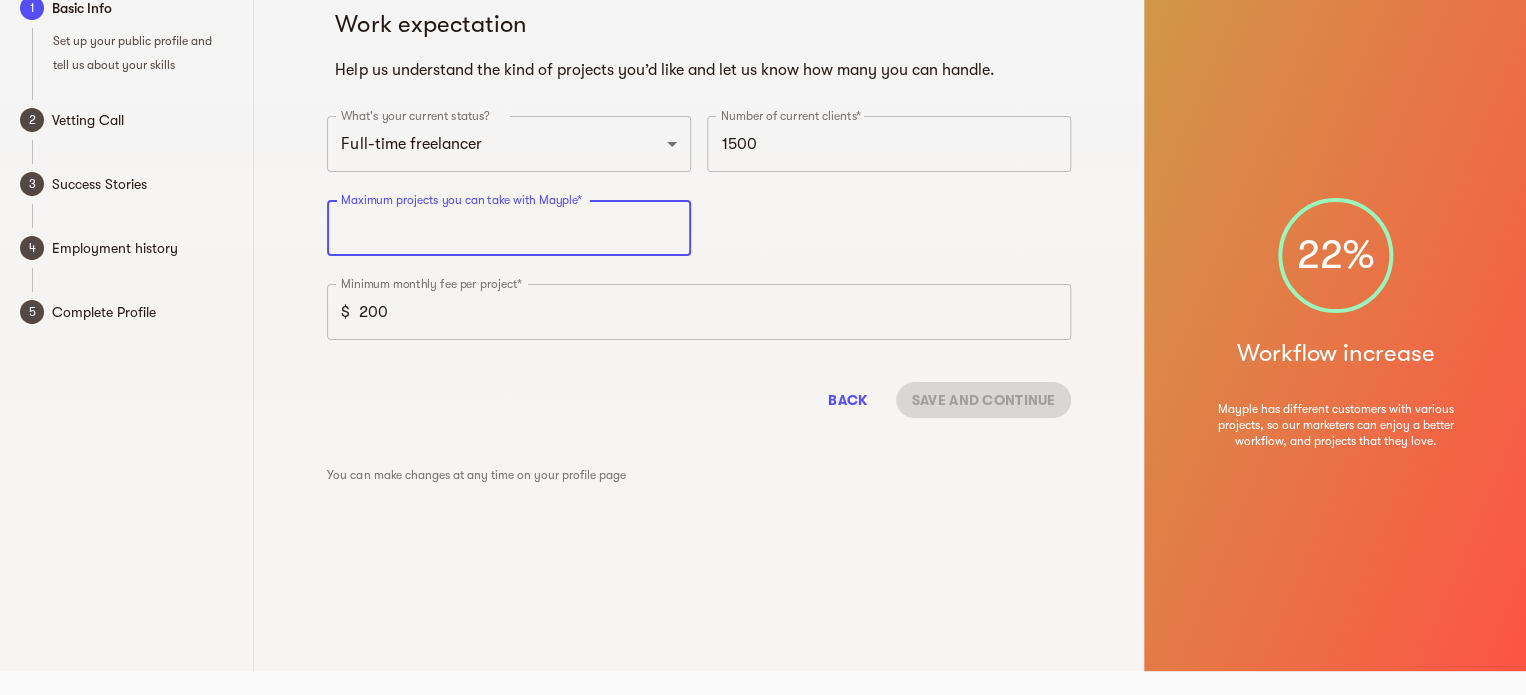 drag, startPoint x: 568, startPoint y: 205, endPoint x: 581, endPoint y: 217, distance: 17.691807 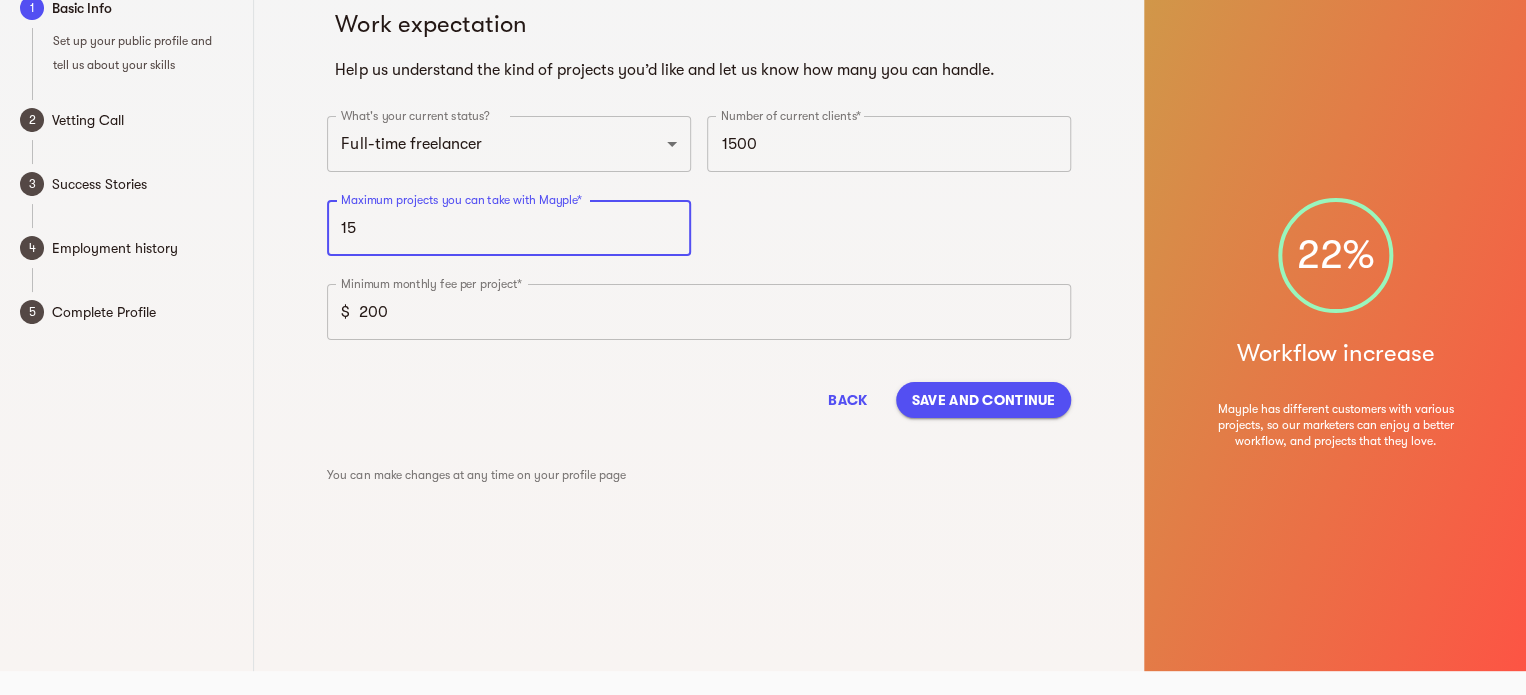 type on "15" 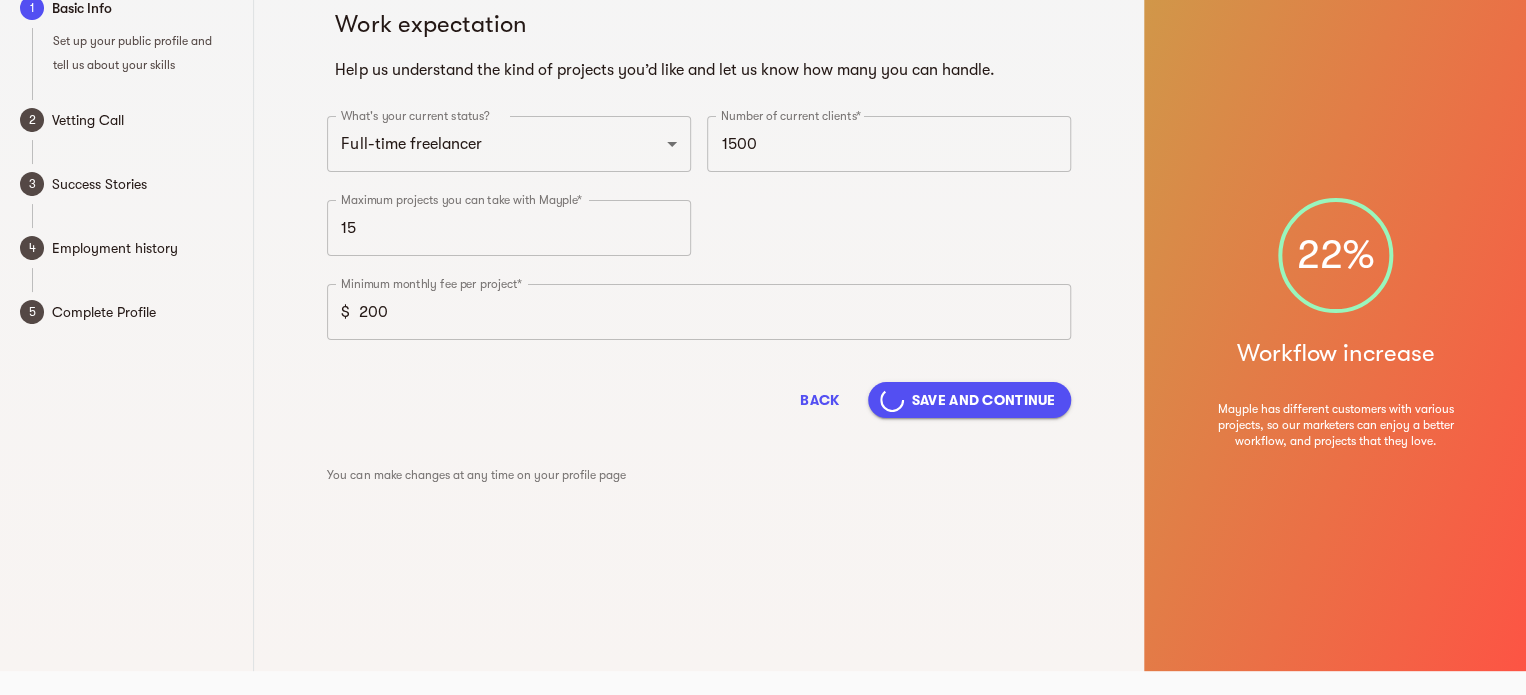 scroll, scrollTop: 18, scrollLeft: 0, axis: vertical 